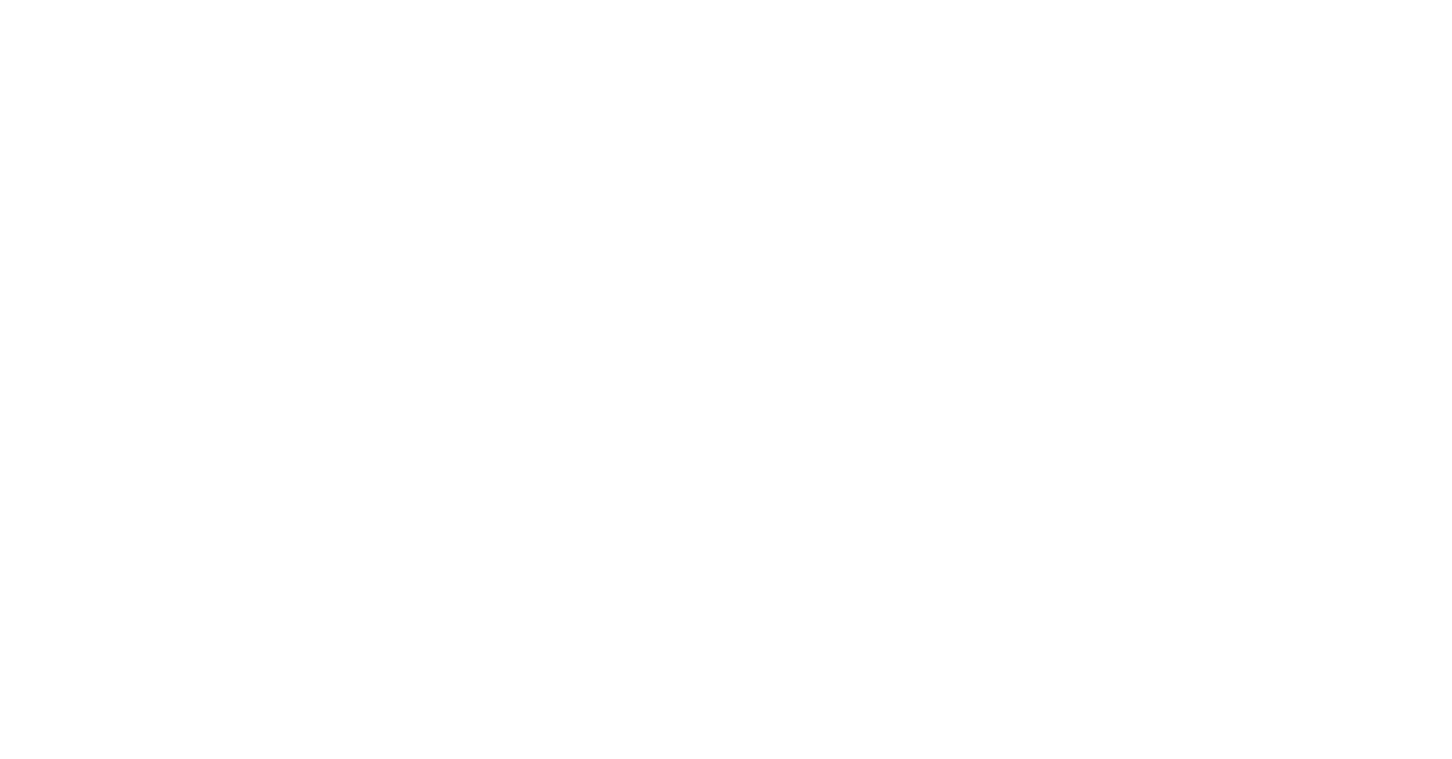 scroll, scrollTop: 0, scrollLeft: 0, axis: both 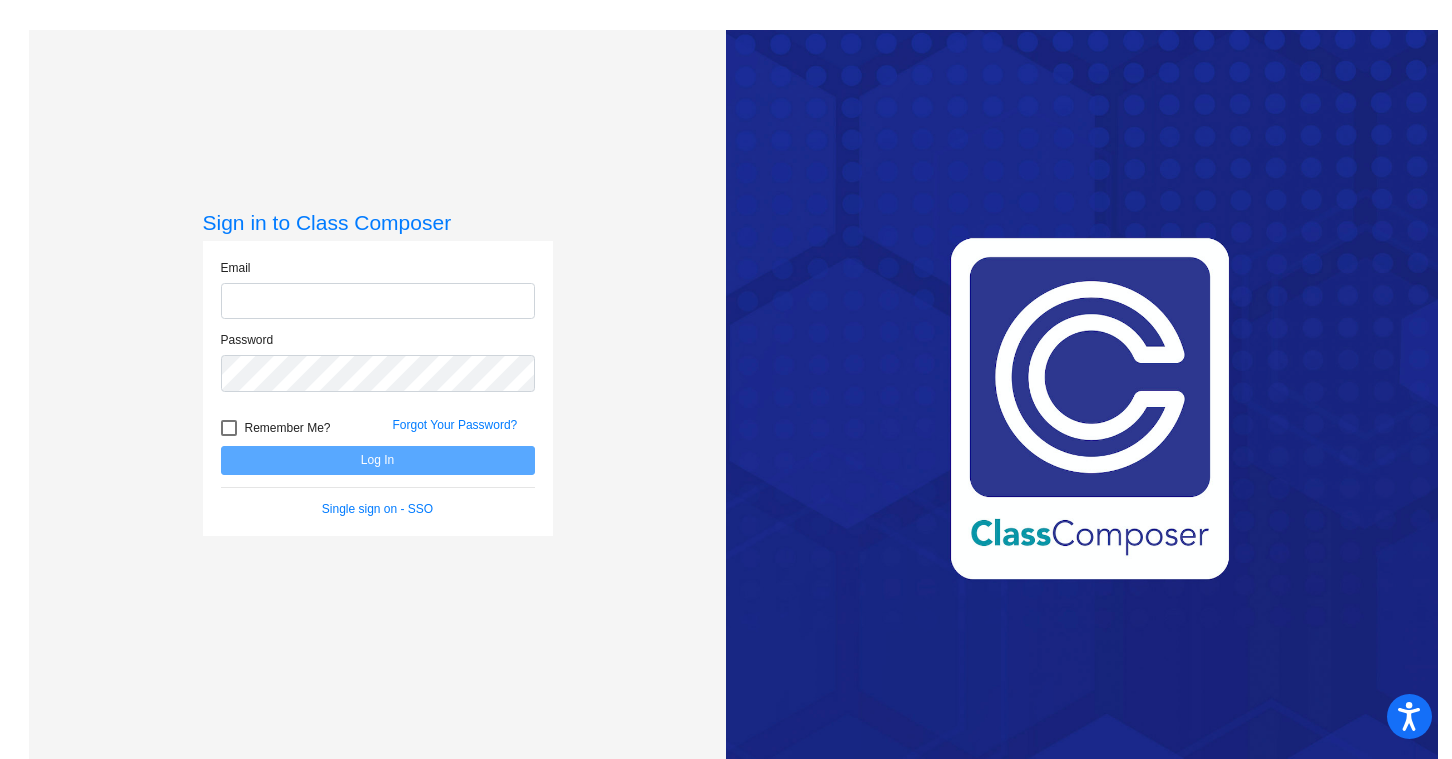 type on "[EMAIL_ADDRESS][DOMAIN_NAME]" 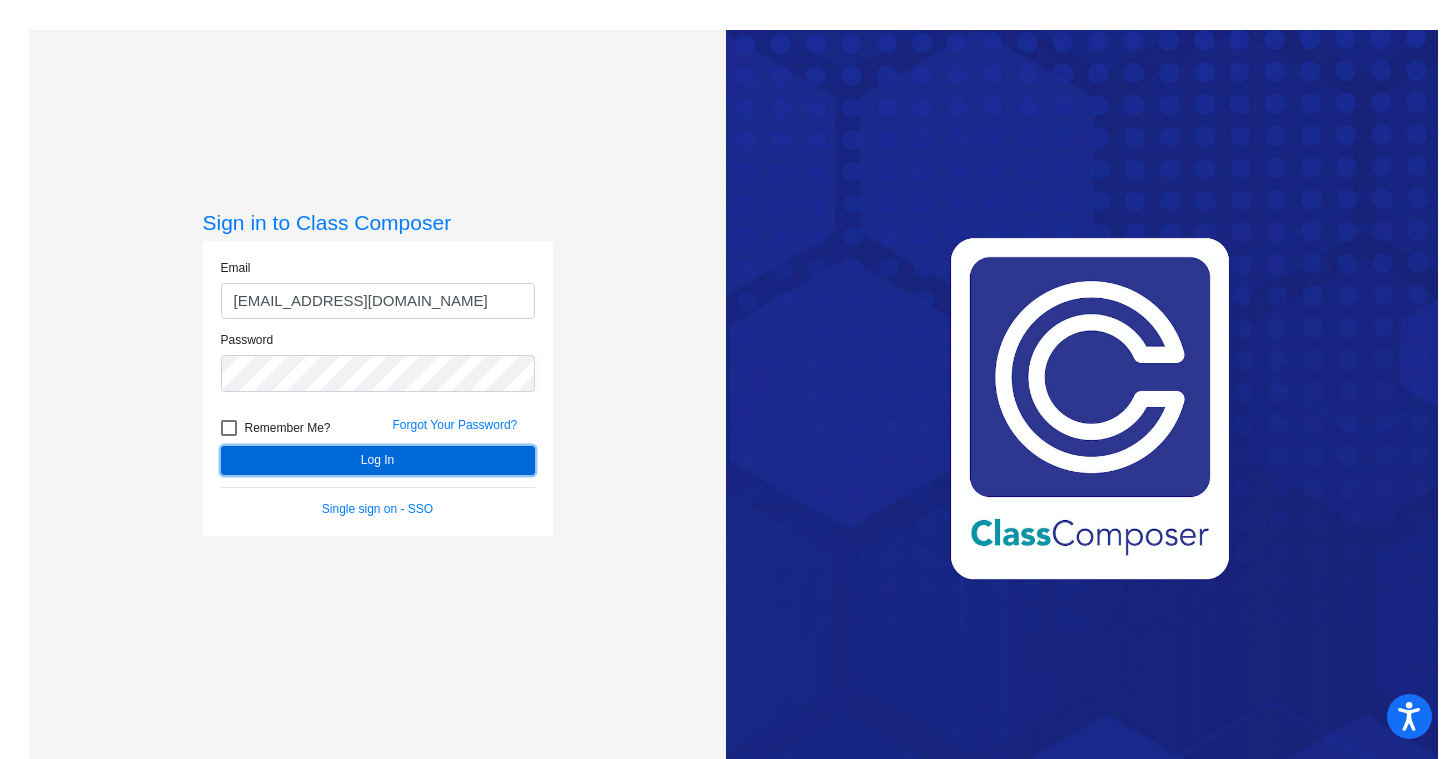 click on "Log In" 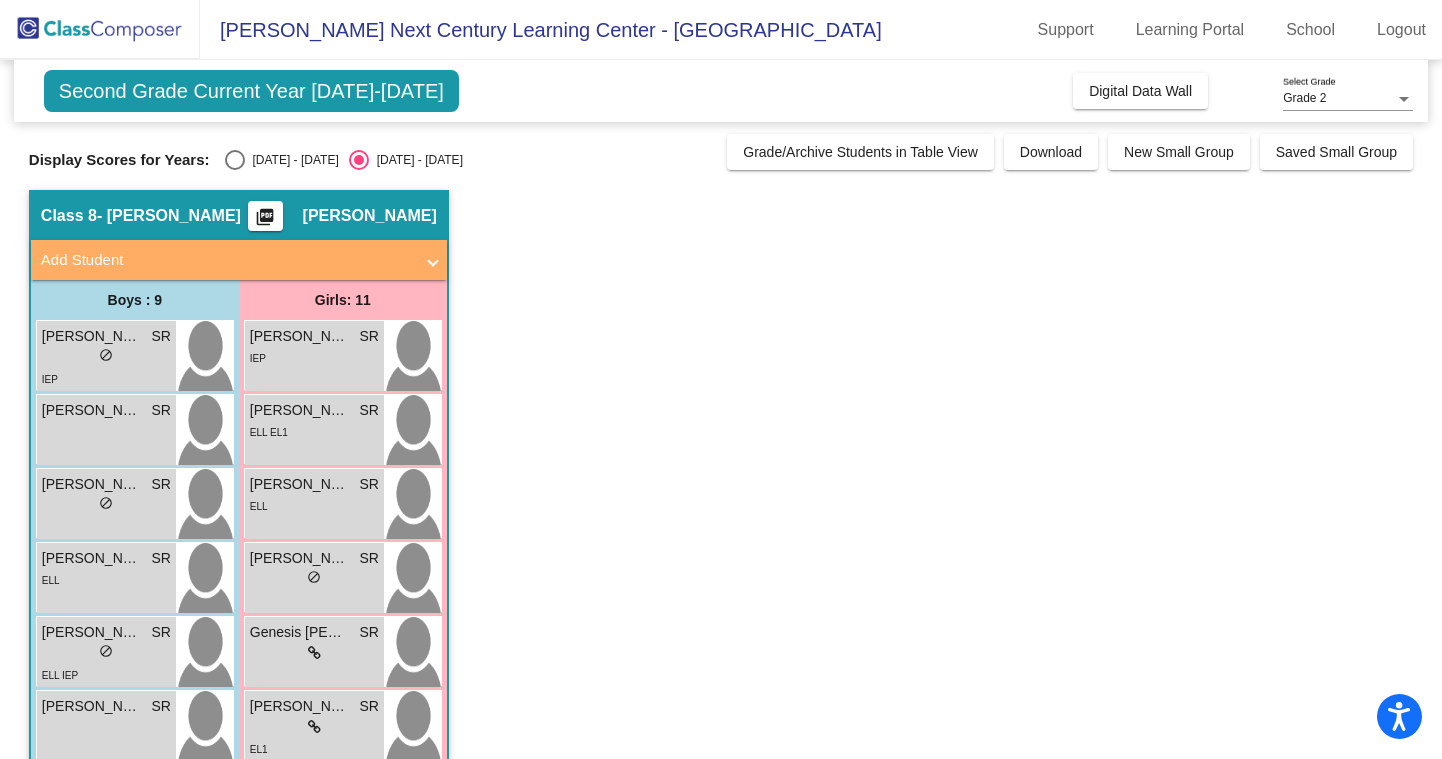 click at bounding box center [235, 160] 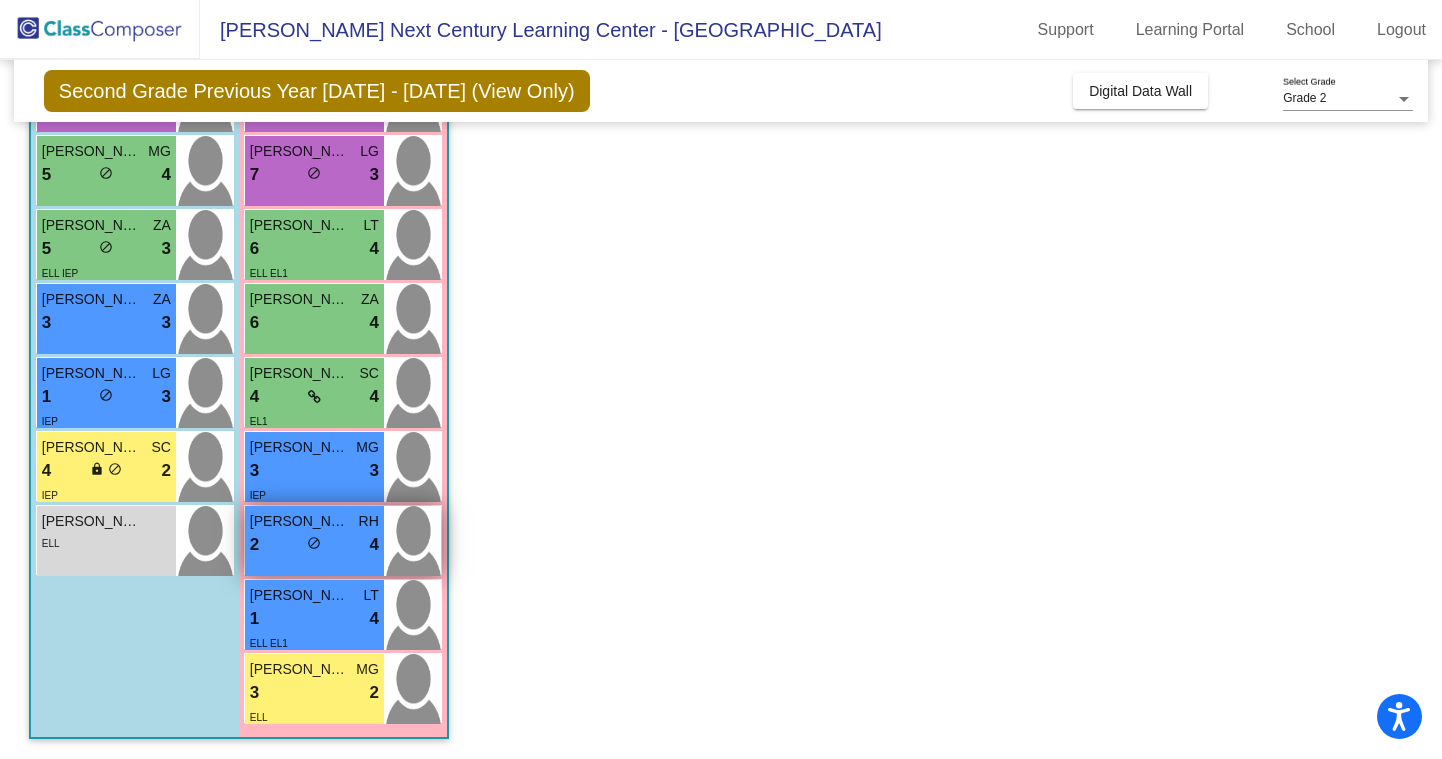 scroll, scrollTop: 0, scrollLeft: 0, axis: both 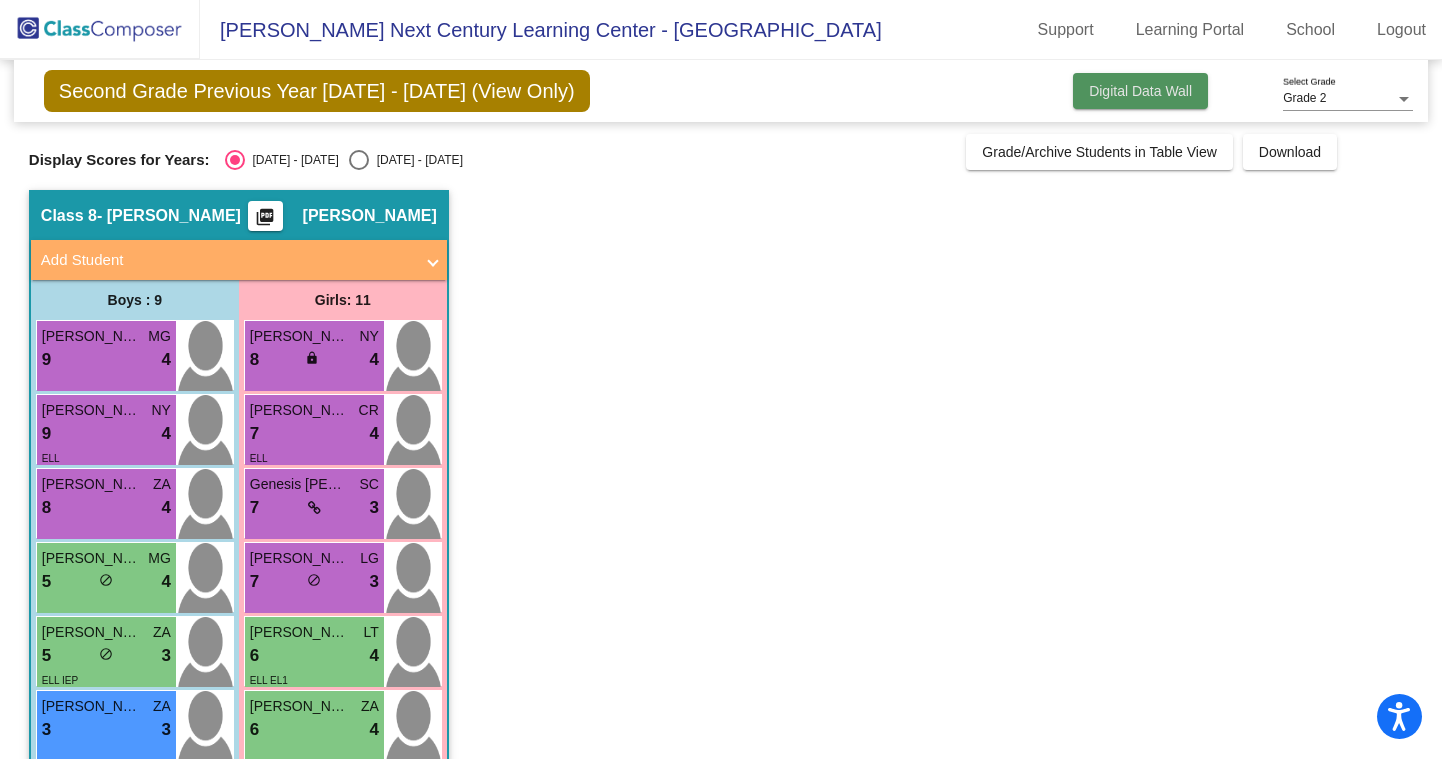 click on "Digital Data Wall" 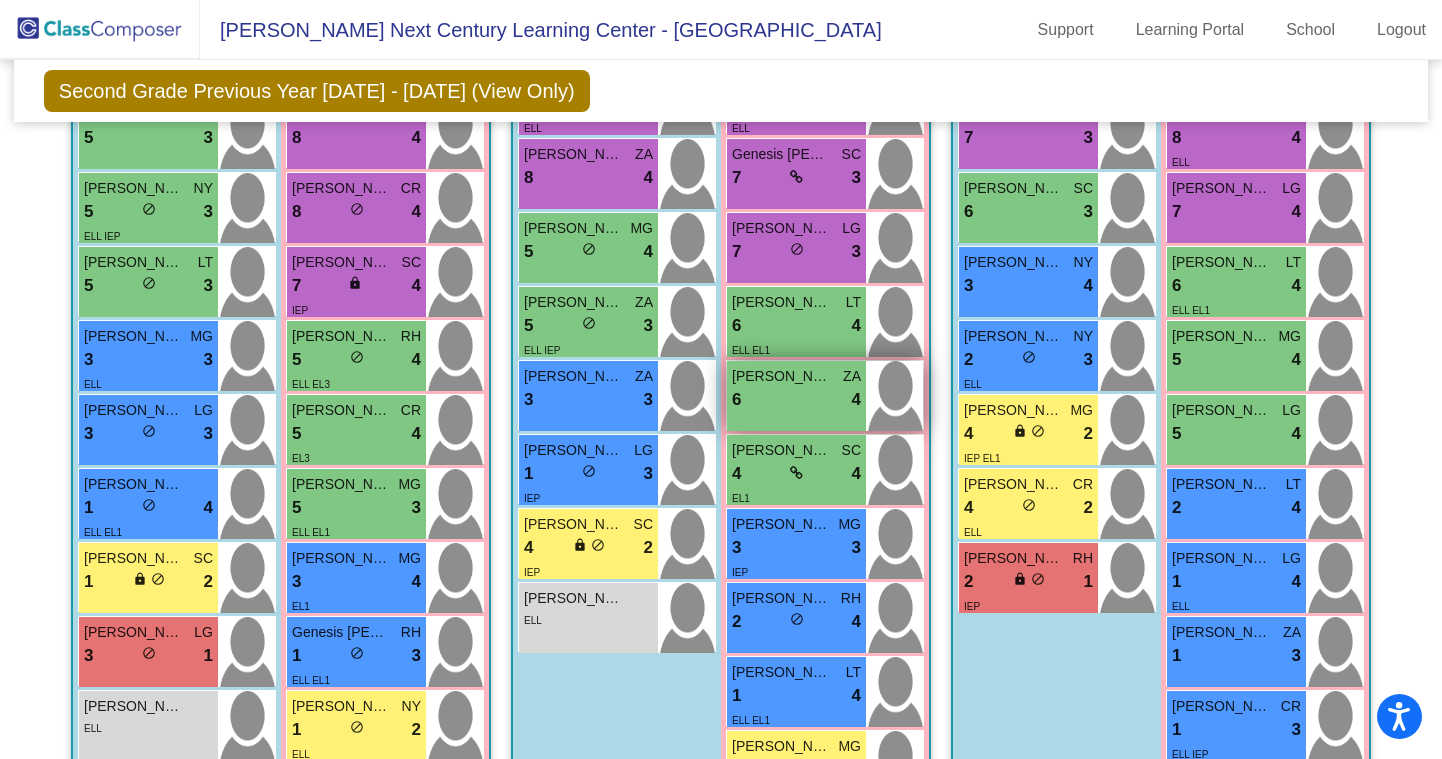 scroll, scrollTop: 2969, scrollLeft: 0, axis: vertical 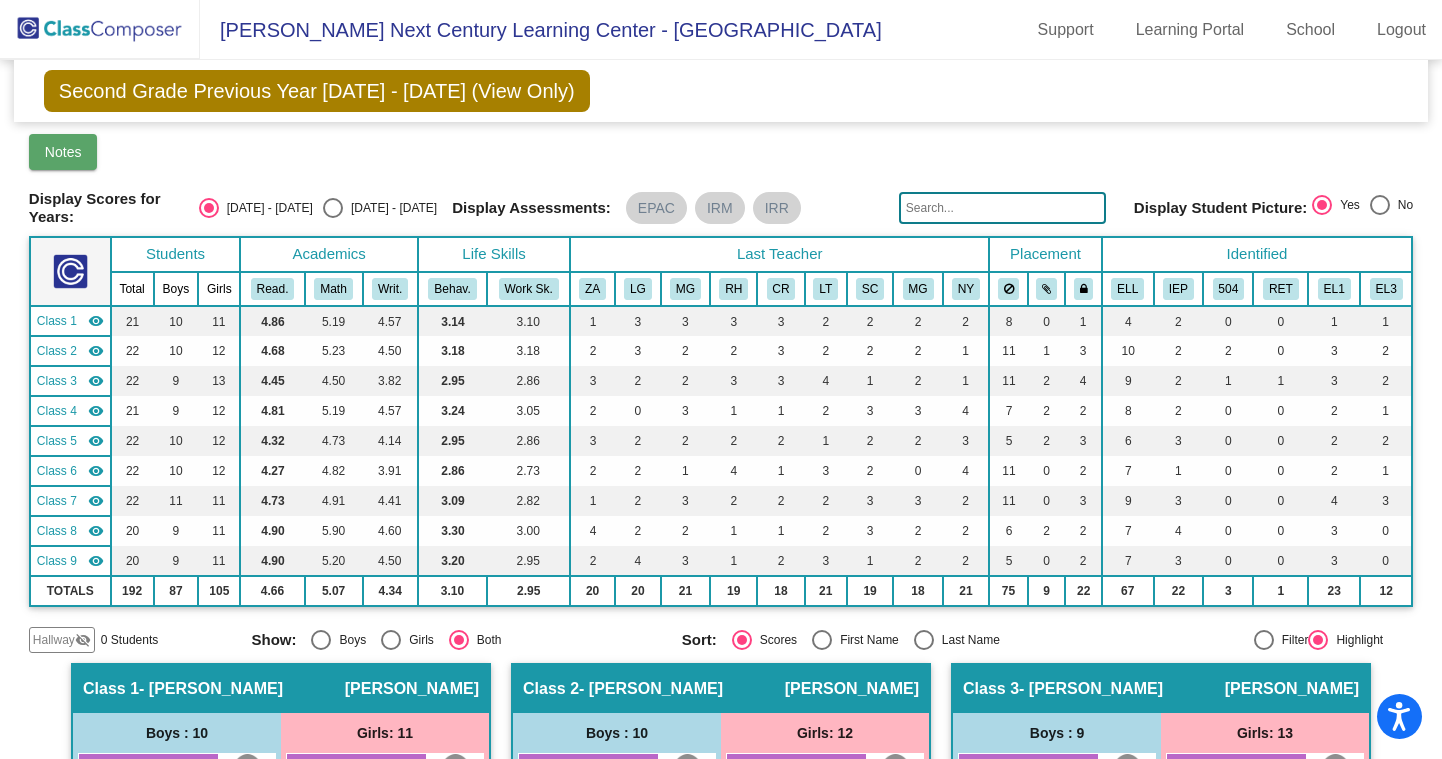 click on "Notes" 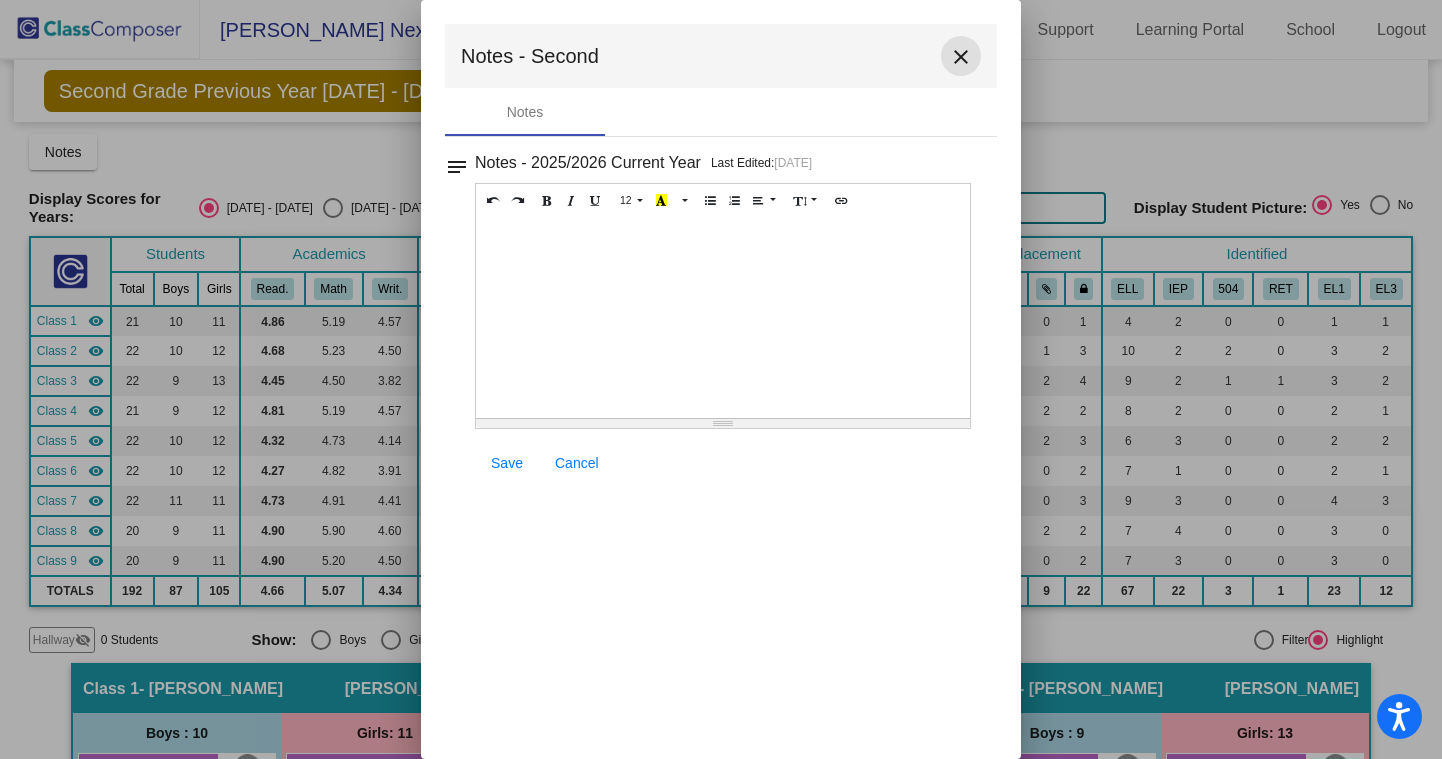 click on "close" at bounding box center (961, 57) 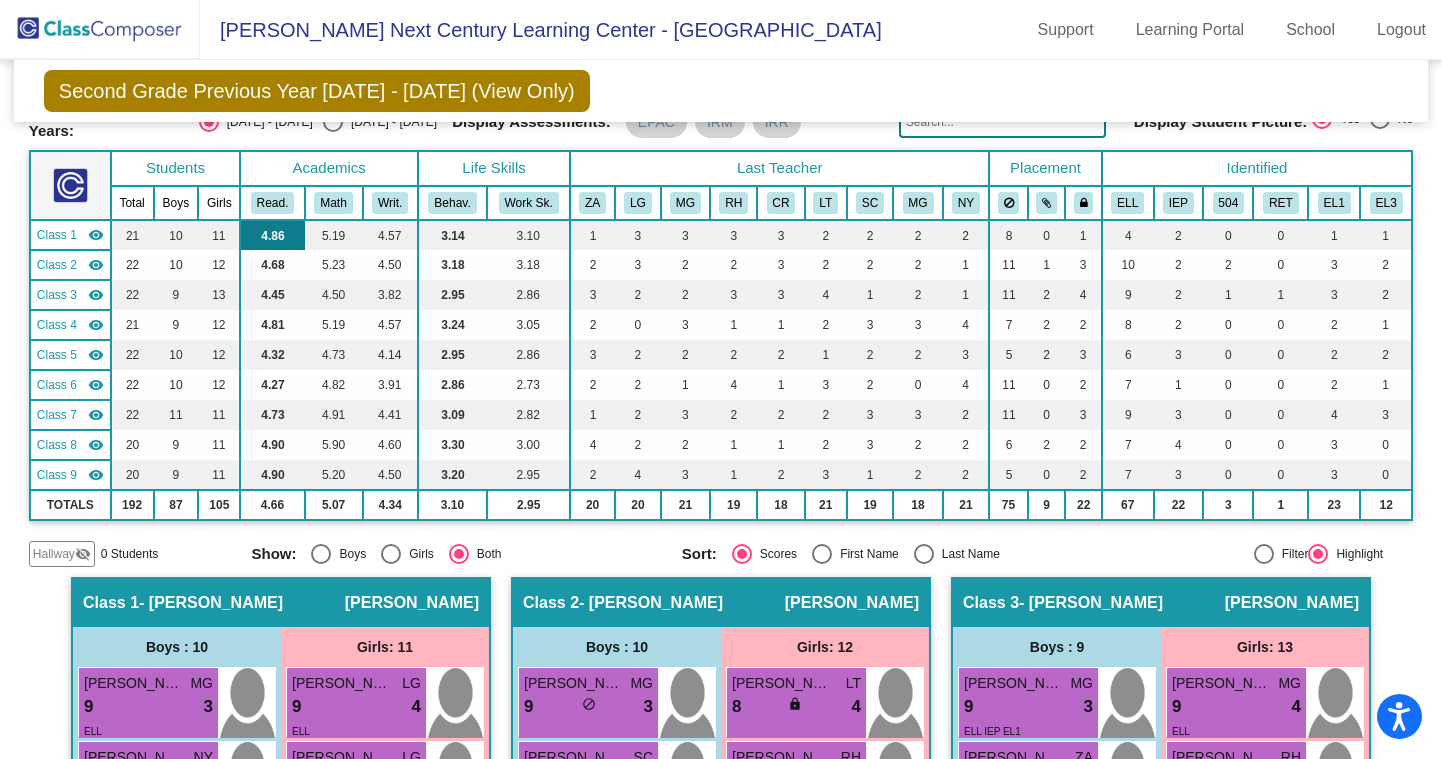 scroll, scrollTop: 0, scrollLeft: 0, axis: both 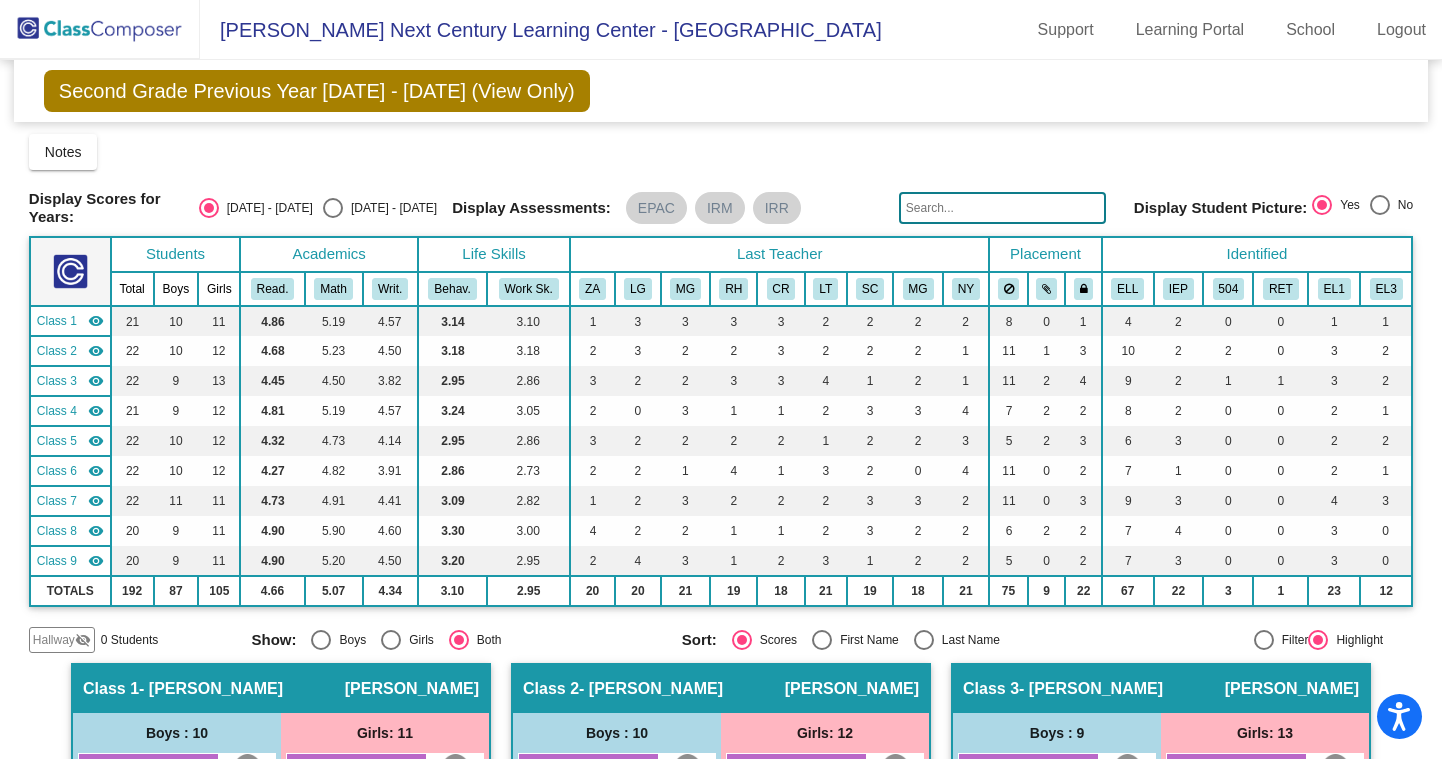 click 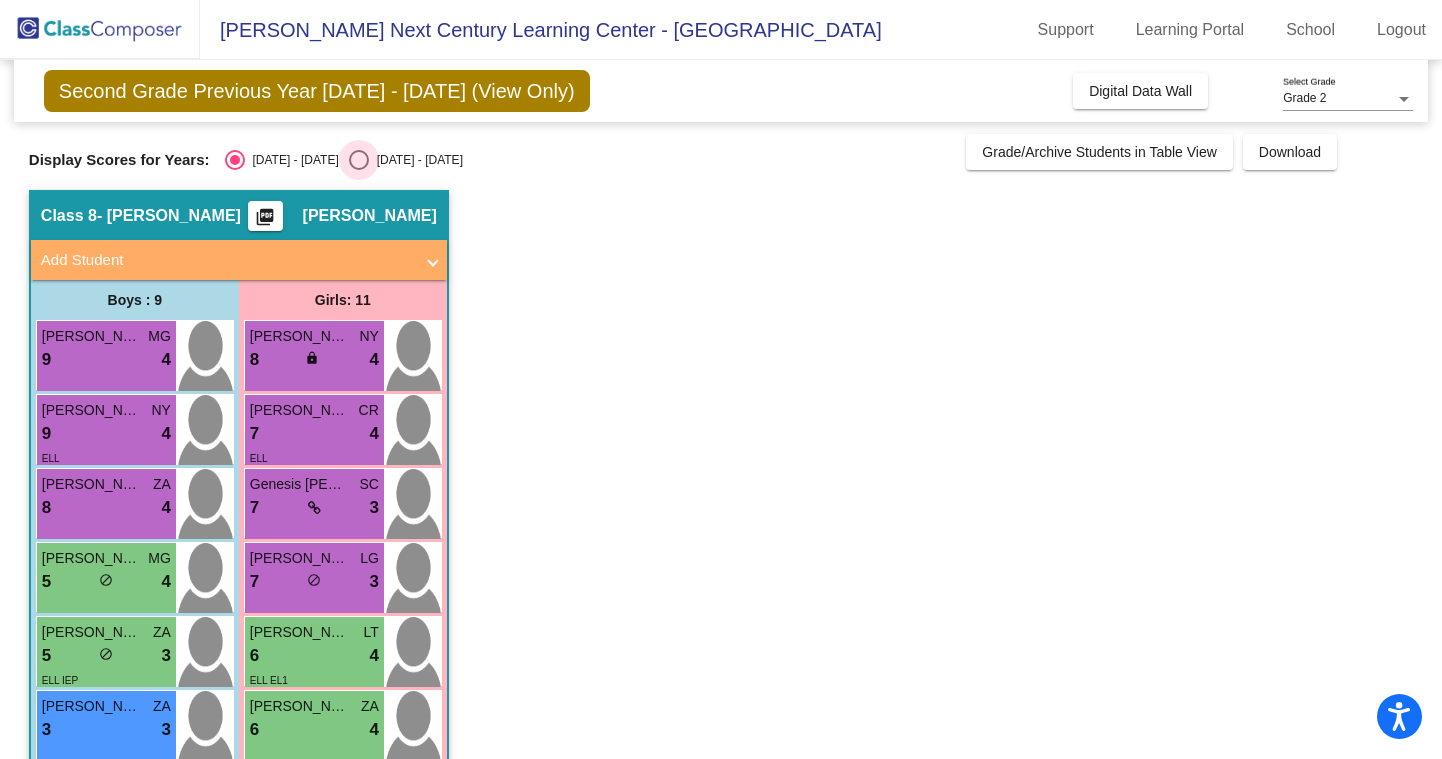 click at bounding box center [359, 160] 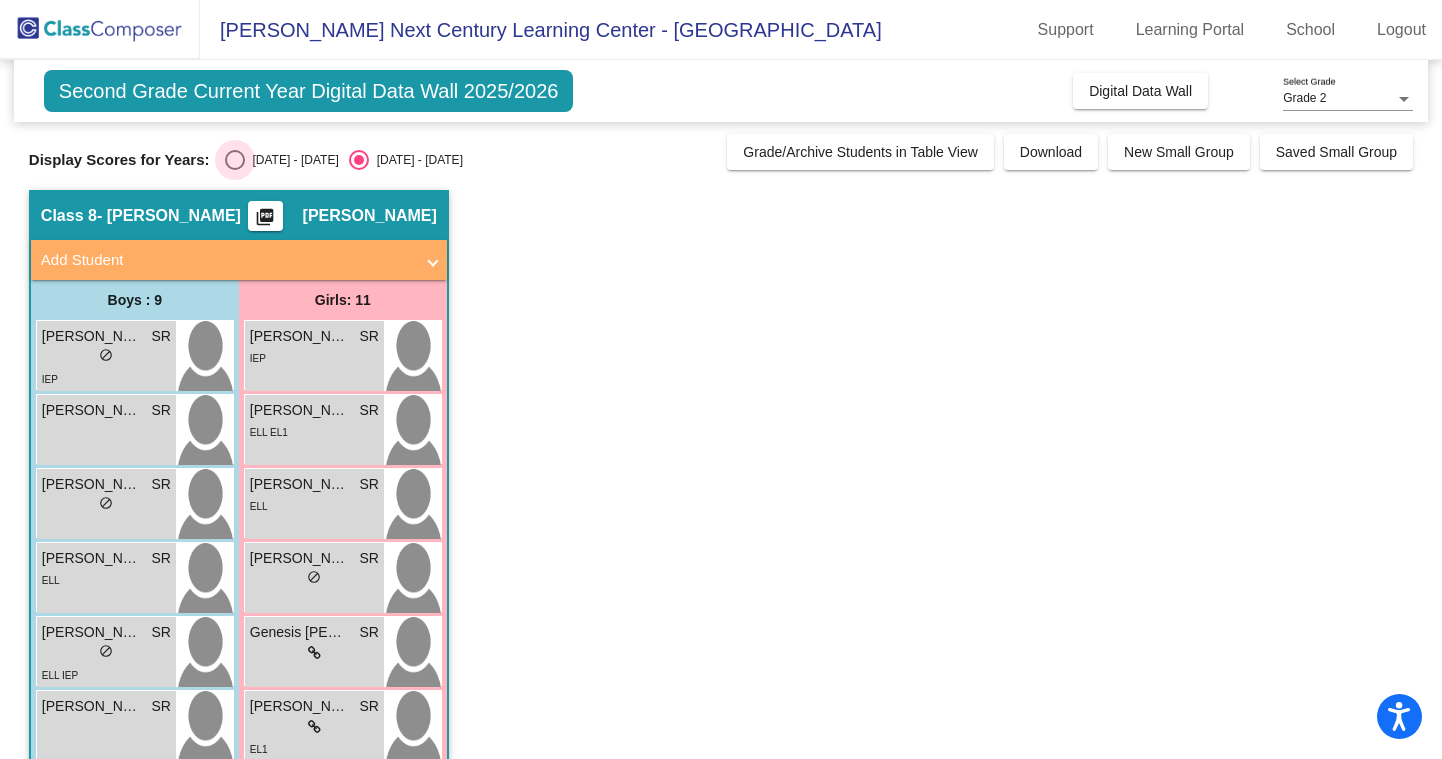 click on "[DATE] - [DATE]" at bounding box center [292, 160] 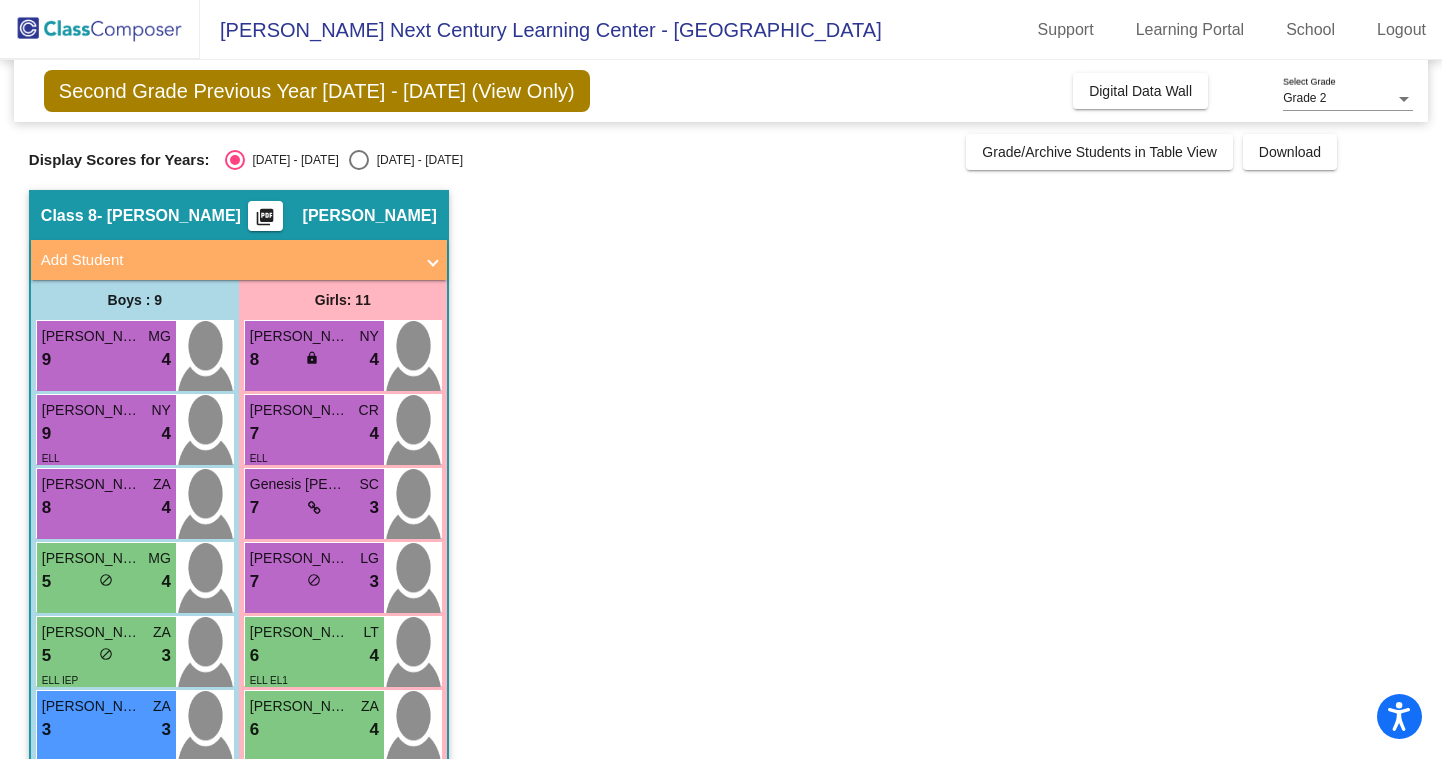 click at bounding box center (359, 160) 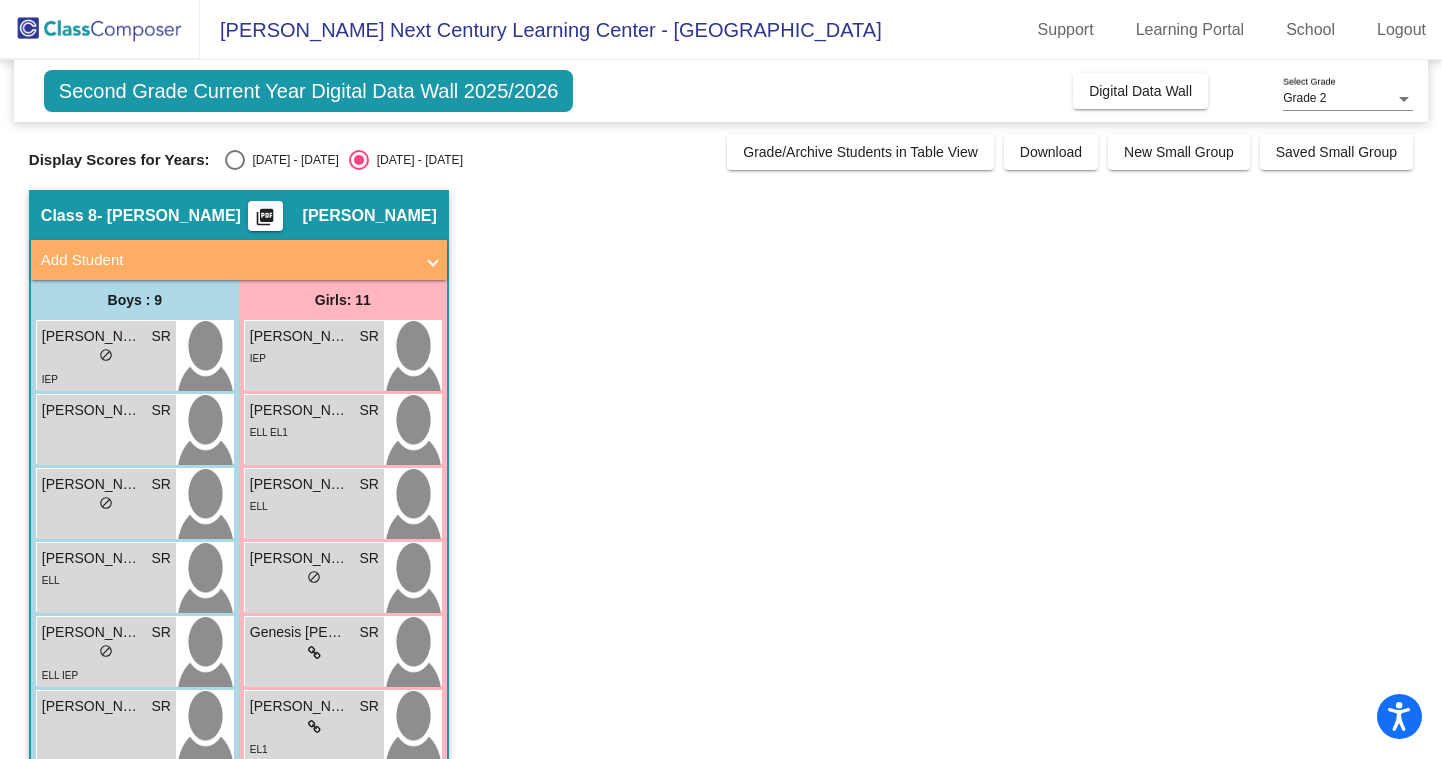 click at bounding box center [235, 160] 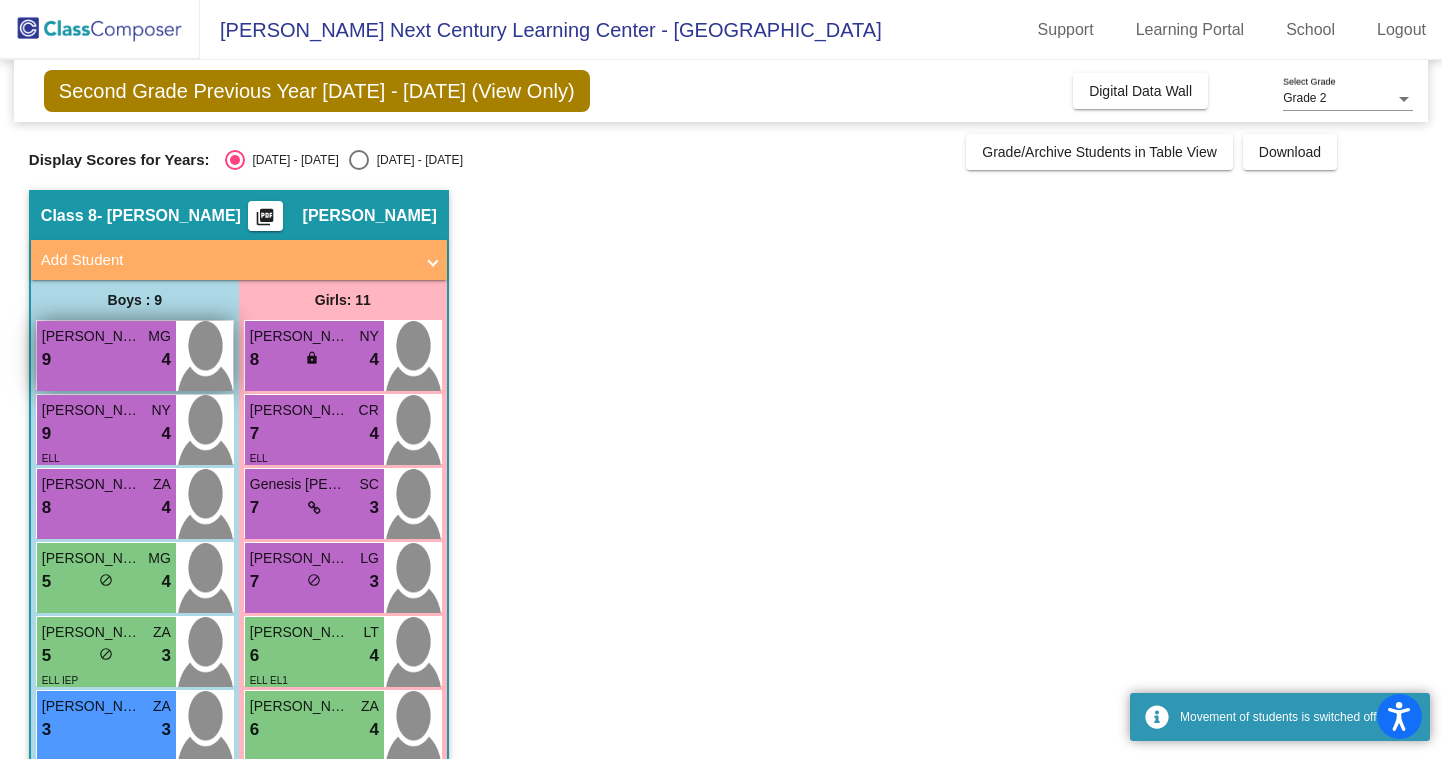 click on "Emiliano Jimenez MG" at bounding box center [106, 336] 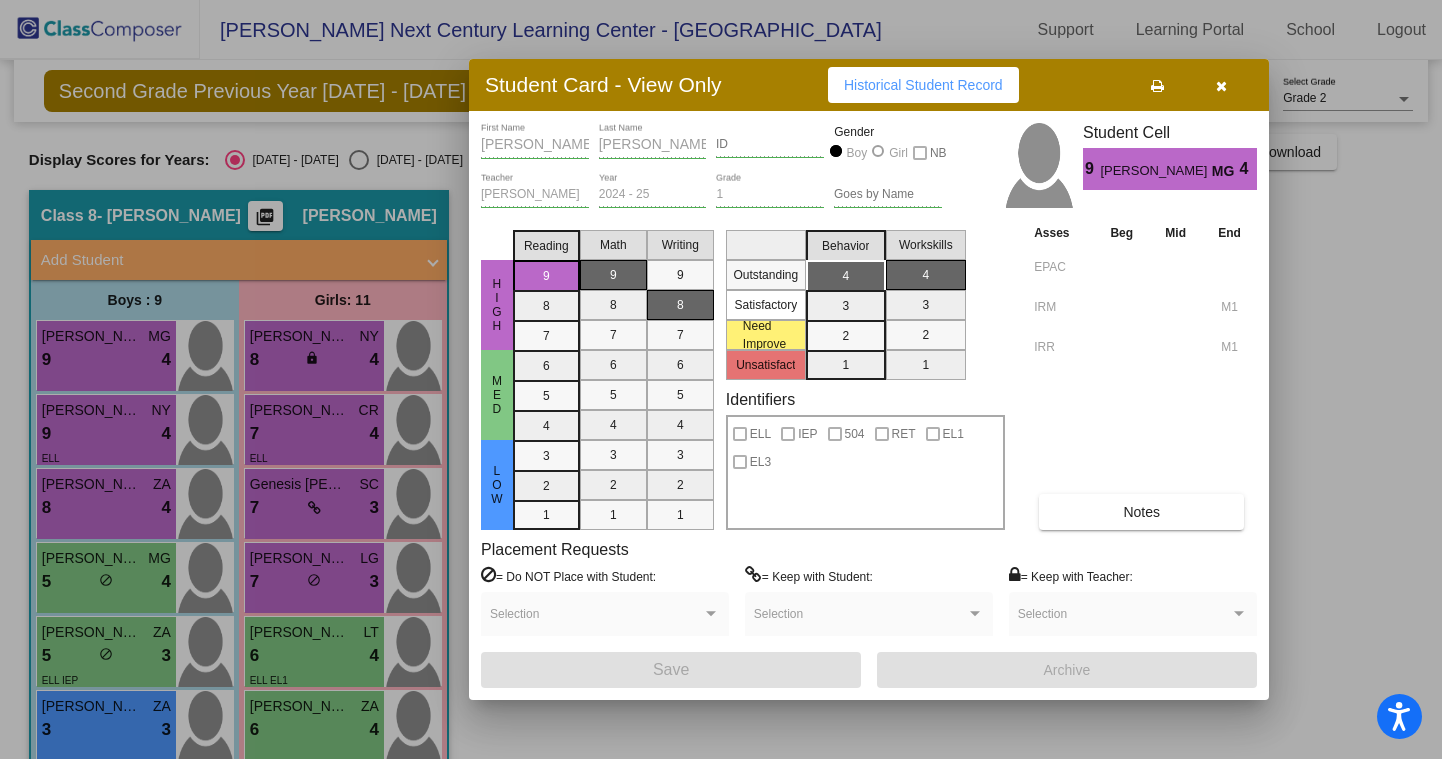 scroll, scrollTop: 0, scrollLeft: 0, axis: both 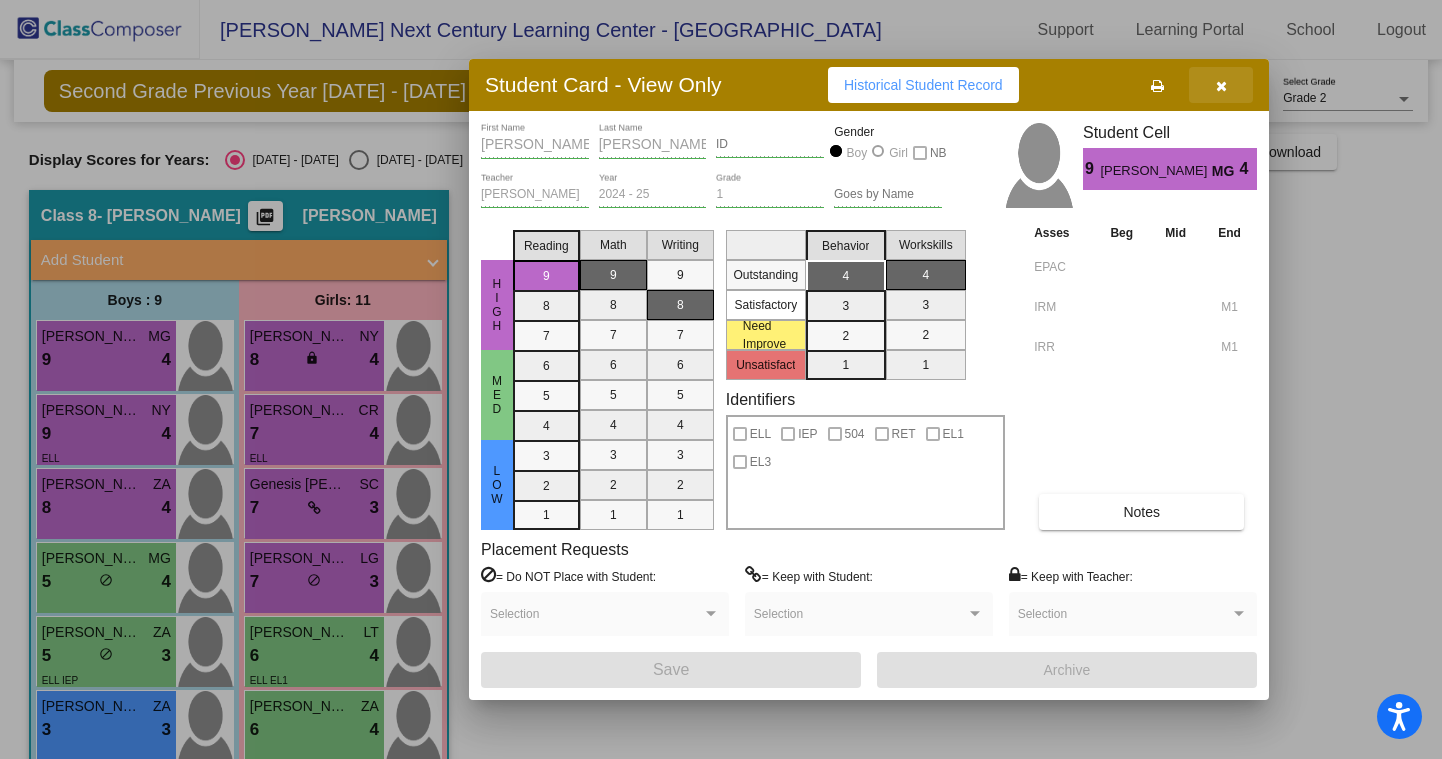 click at bounding box center (1221, 85) 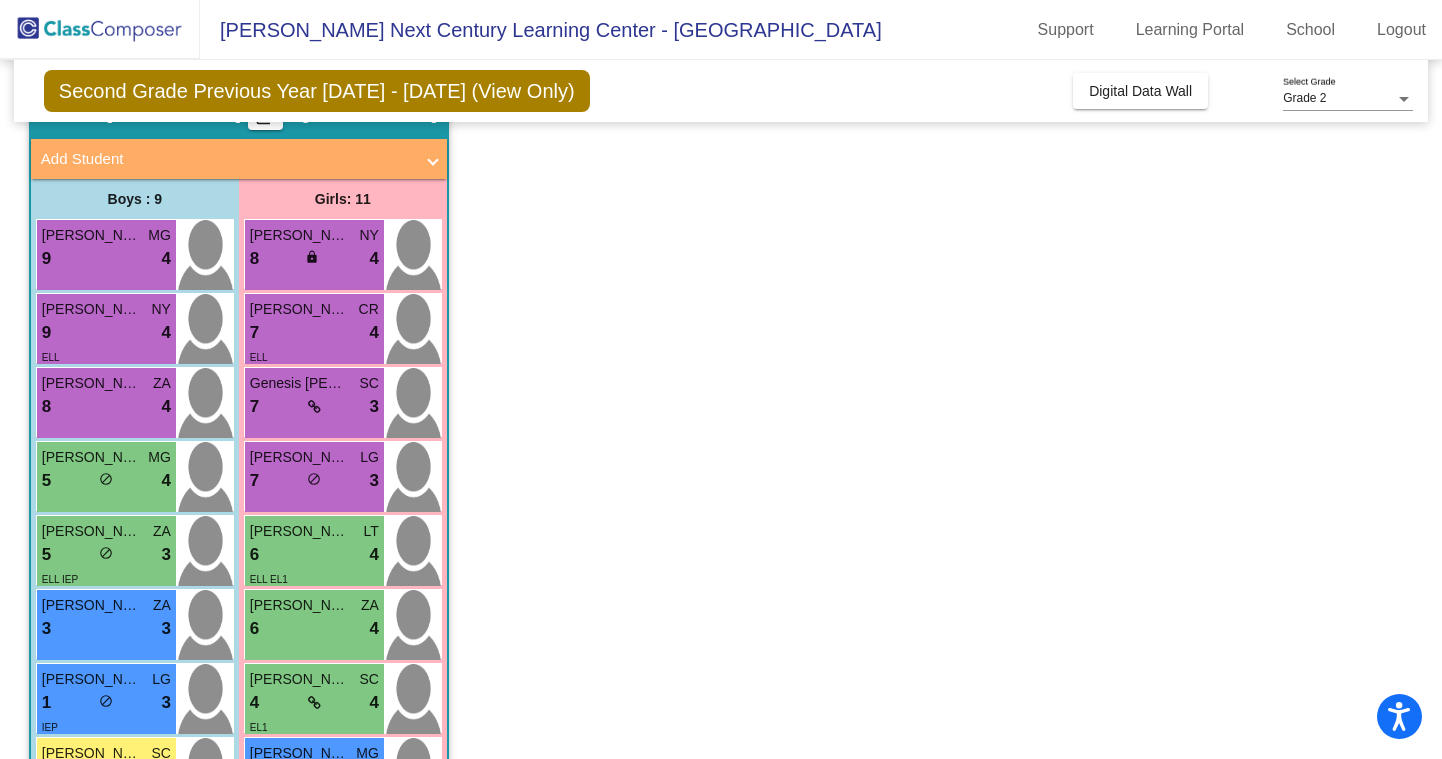 scroll, scrollTop: 407, scrollLeft: 0, axis: vertical 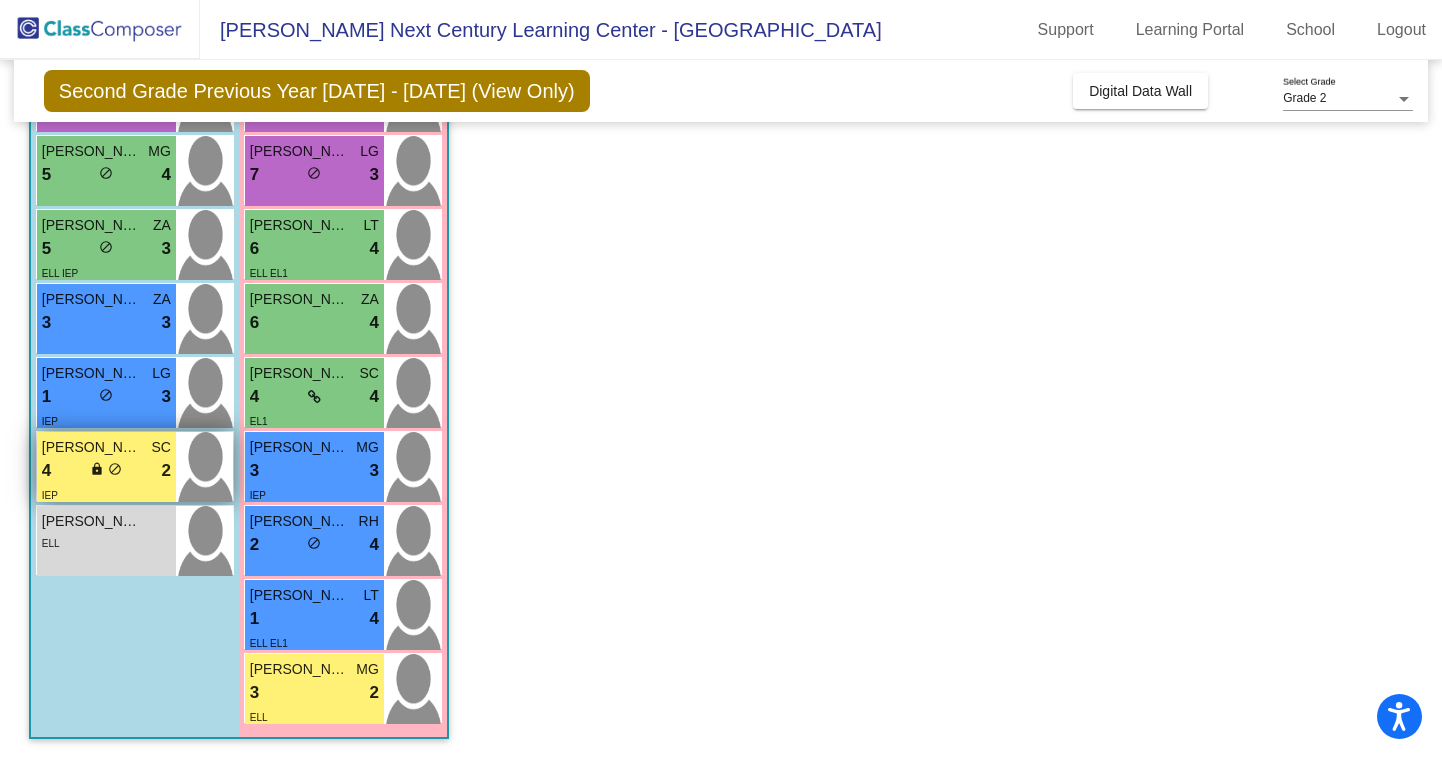 click on "Troy Nolasco SC 4 lock do_not_disturb_alt 2 IEP" at bounding box center (106, 467) 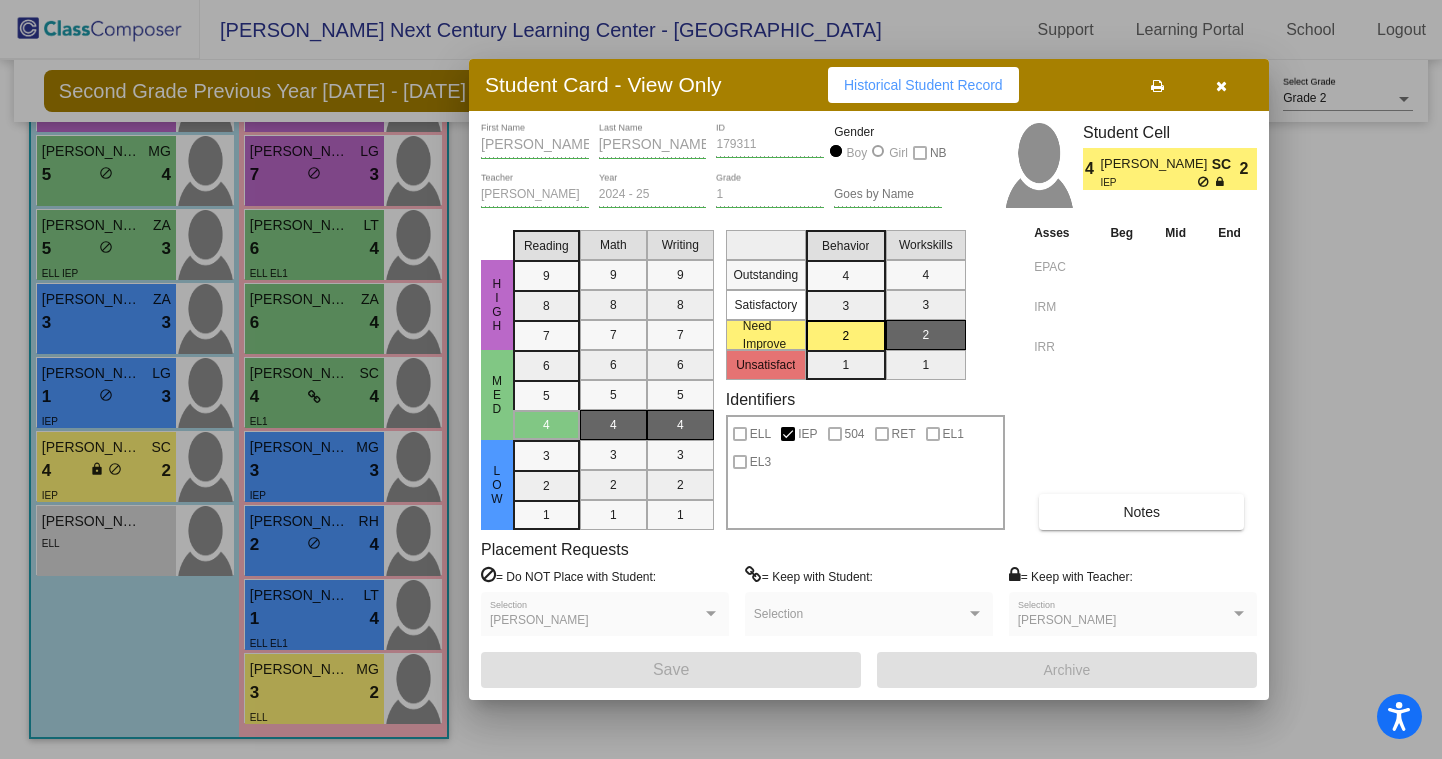 scroll, scrollTop: 0, scrollLeft: 0, axis: both 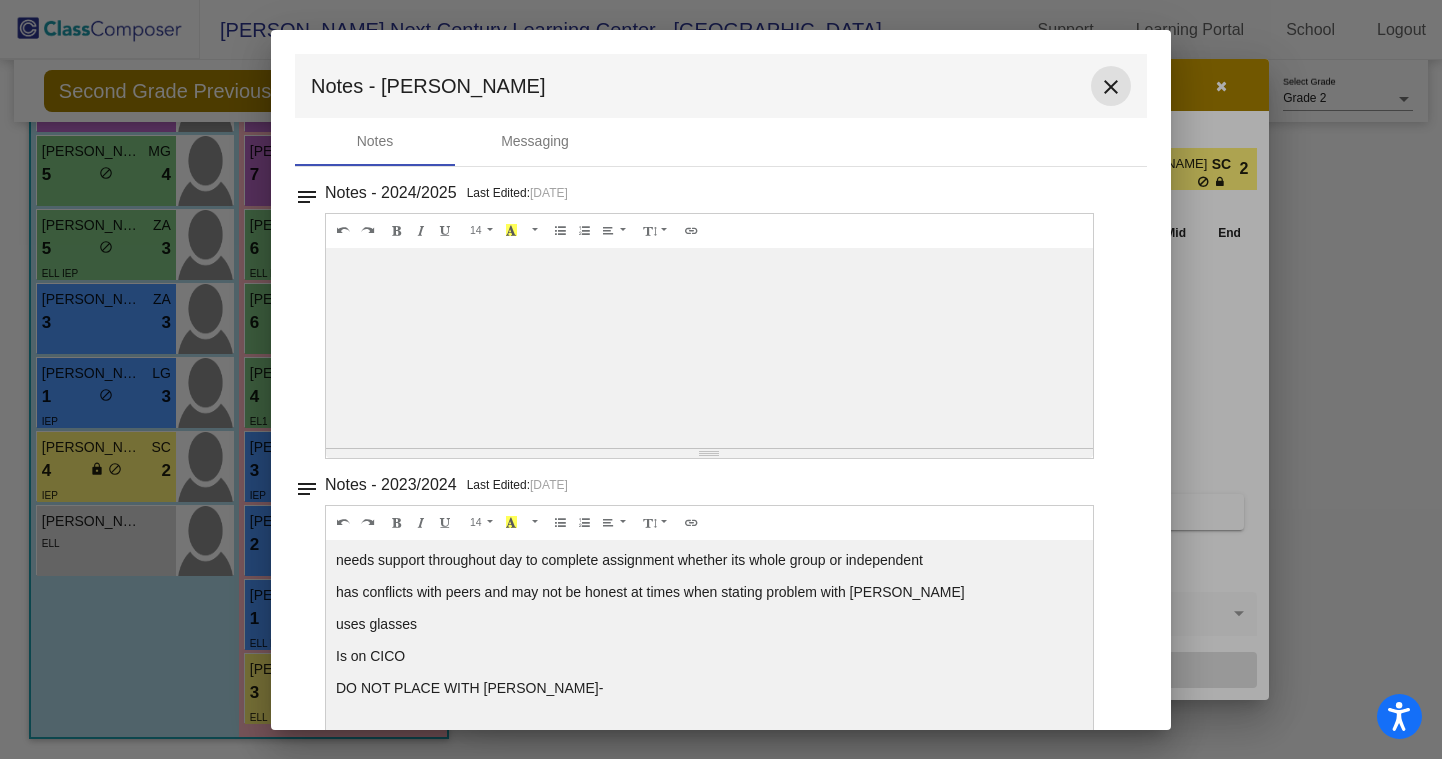 click on "close" at bounding box center (1111, 86) 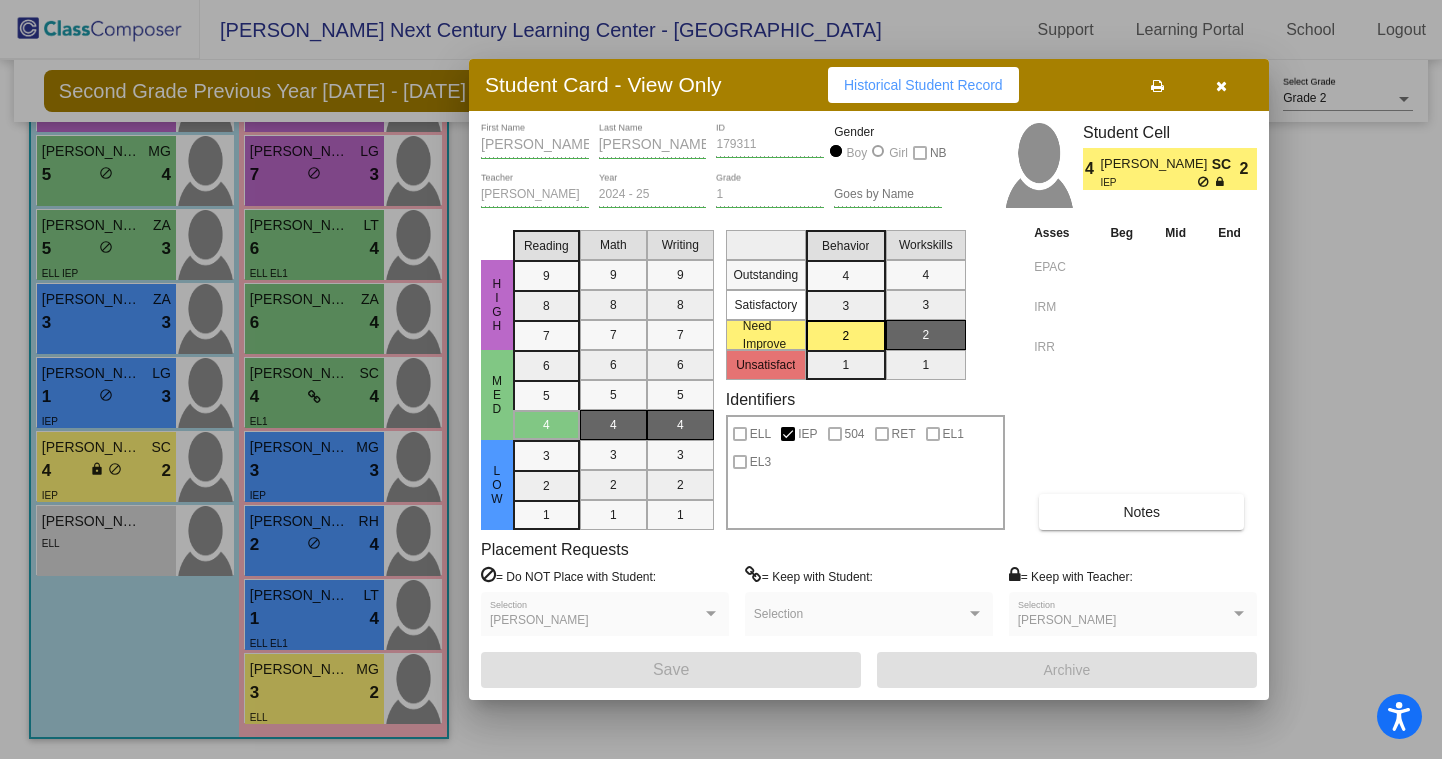 click at bounding box center (1221, 85) 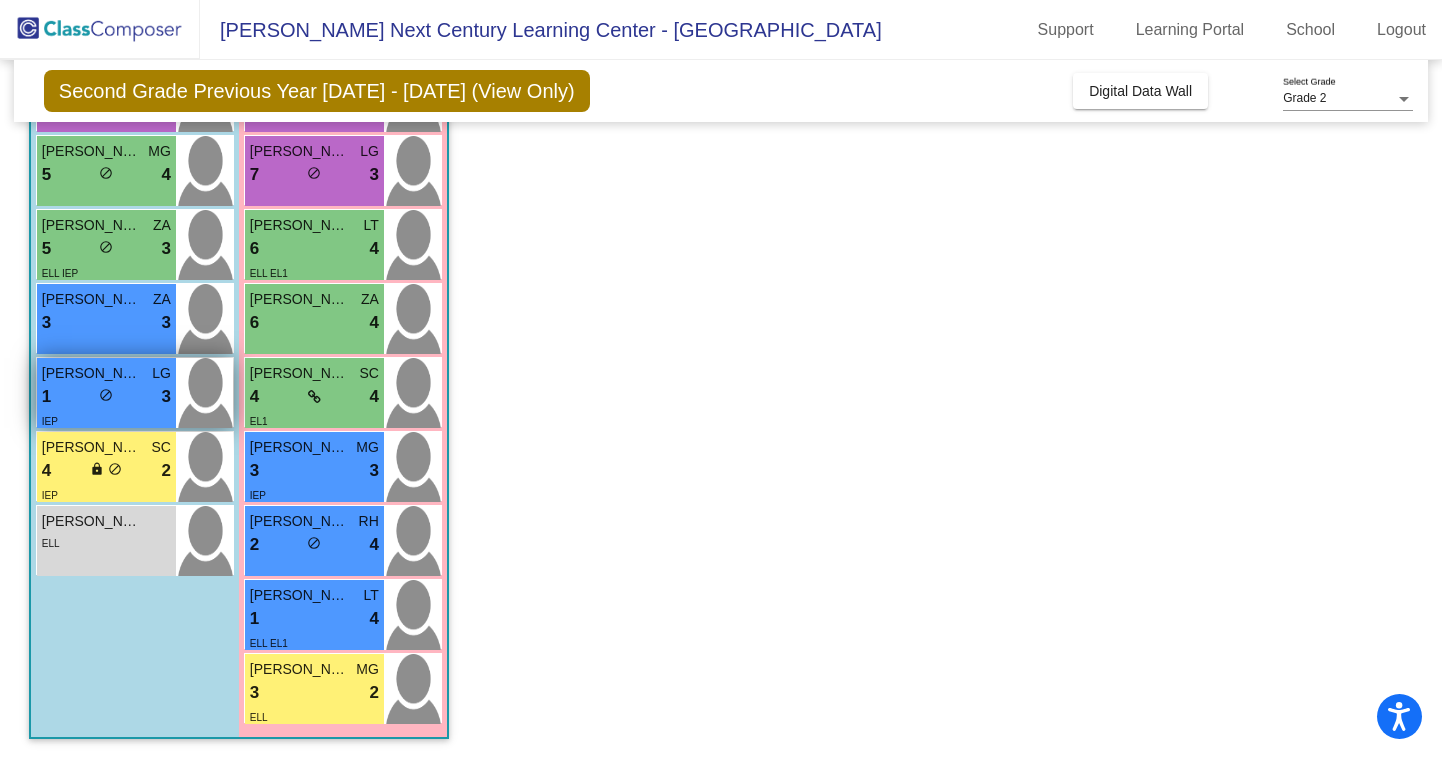 click on "1 lock do_not_disturb_alt 3" at bounding box center [106, 397] 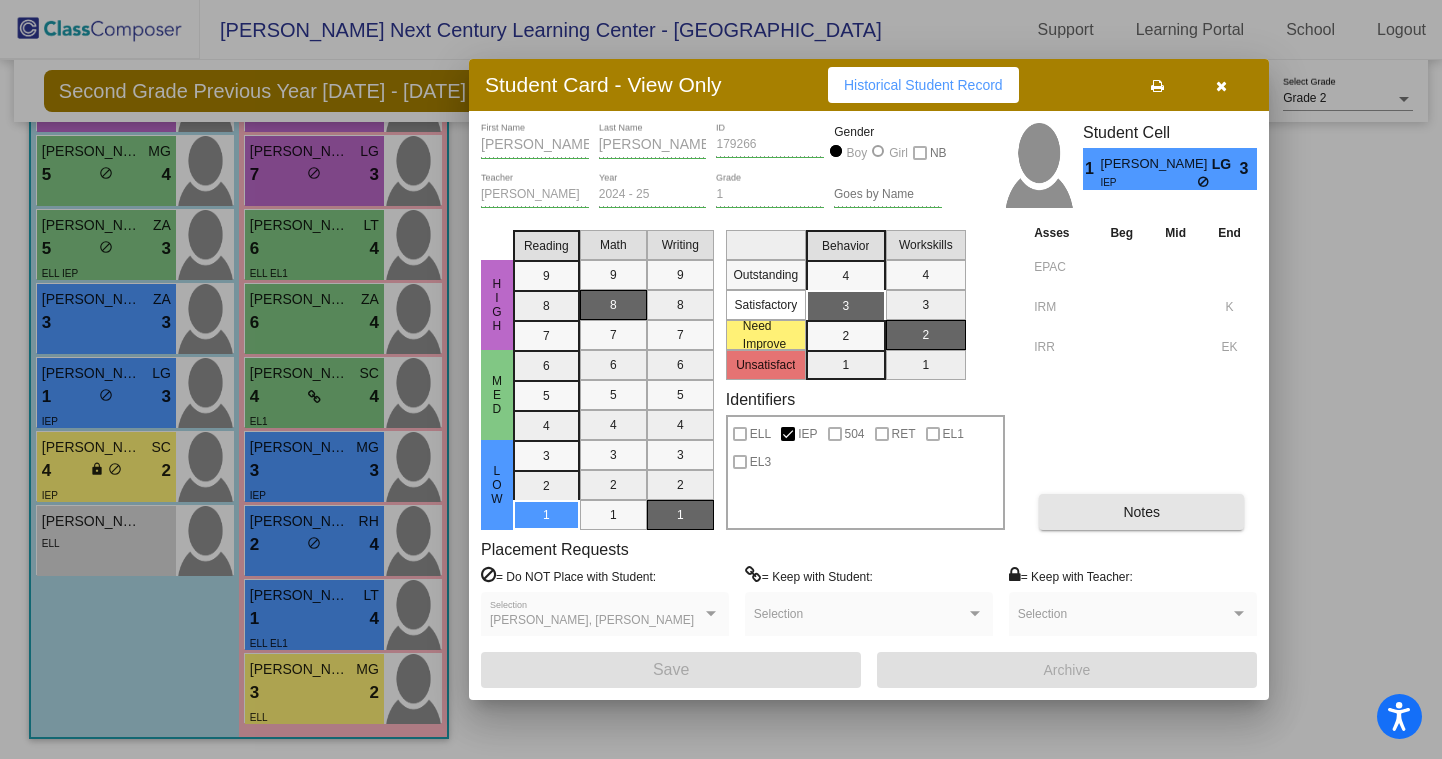 click on "Notes" at bounding box center (1141, 512) 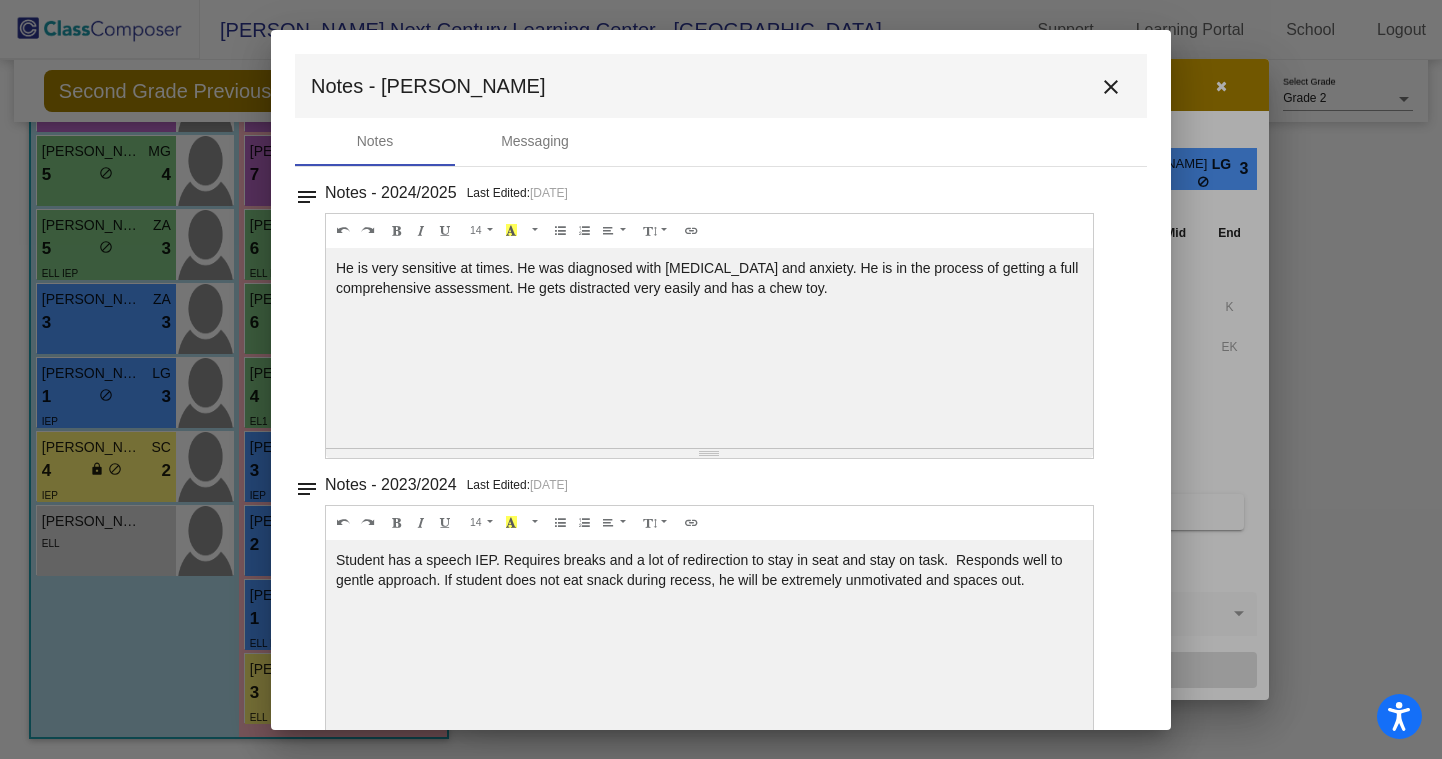 scroll, scrollTop: 46, scrollLeft: 0, axis: vertical 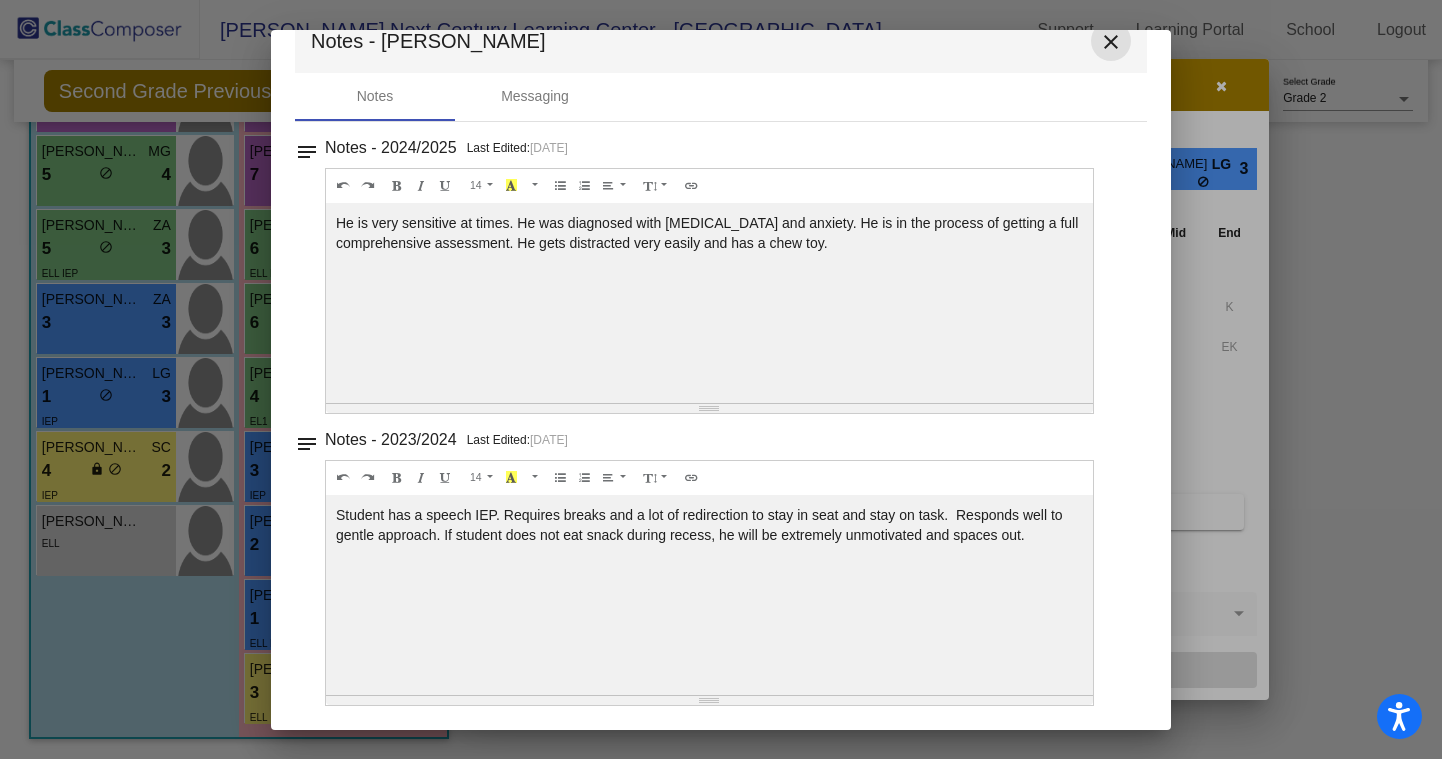 click on "close" at bounding box center (1111, 42) 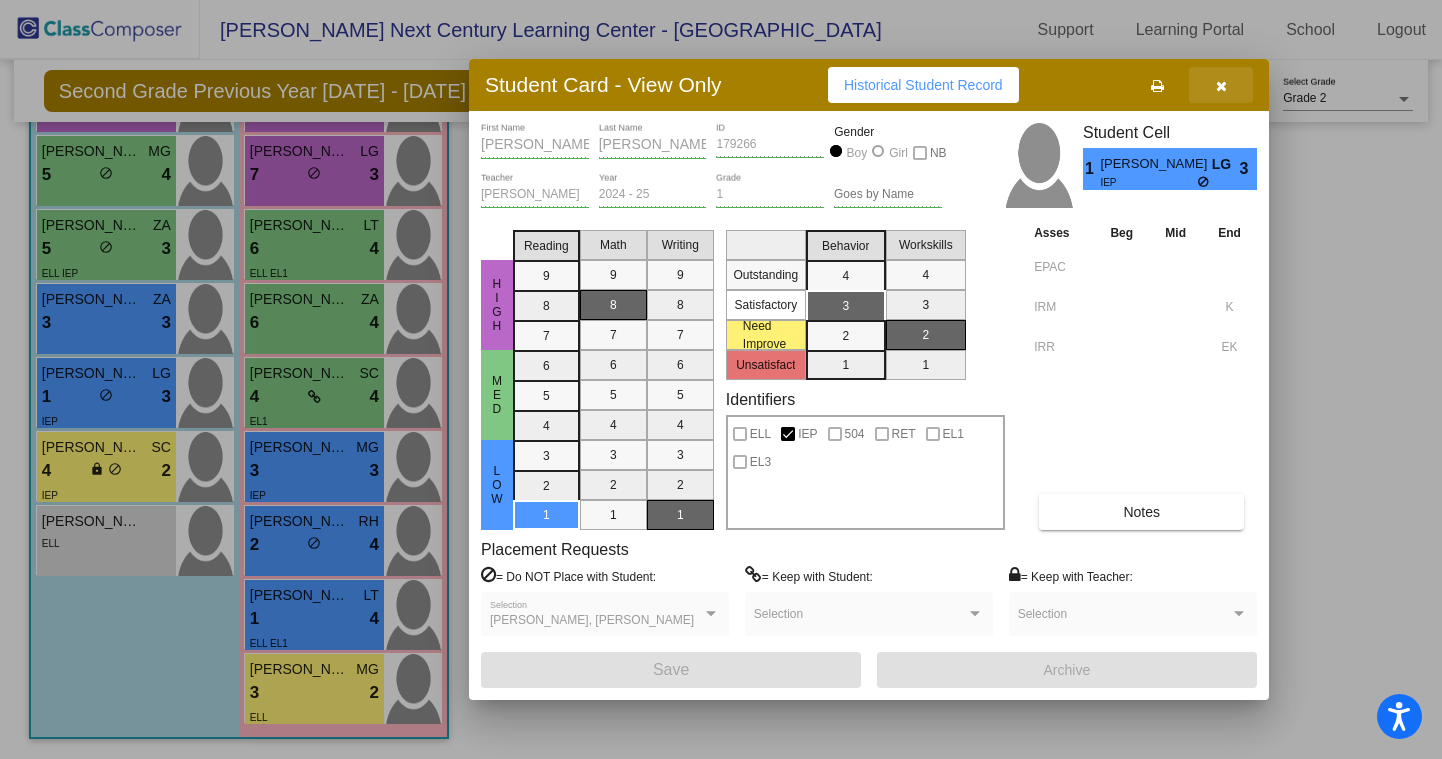 click at bounding box center (1221, 85) 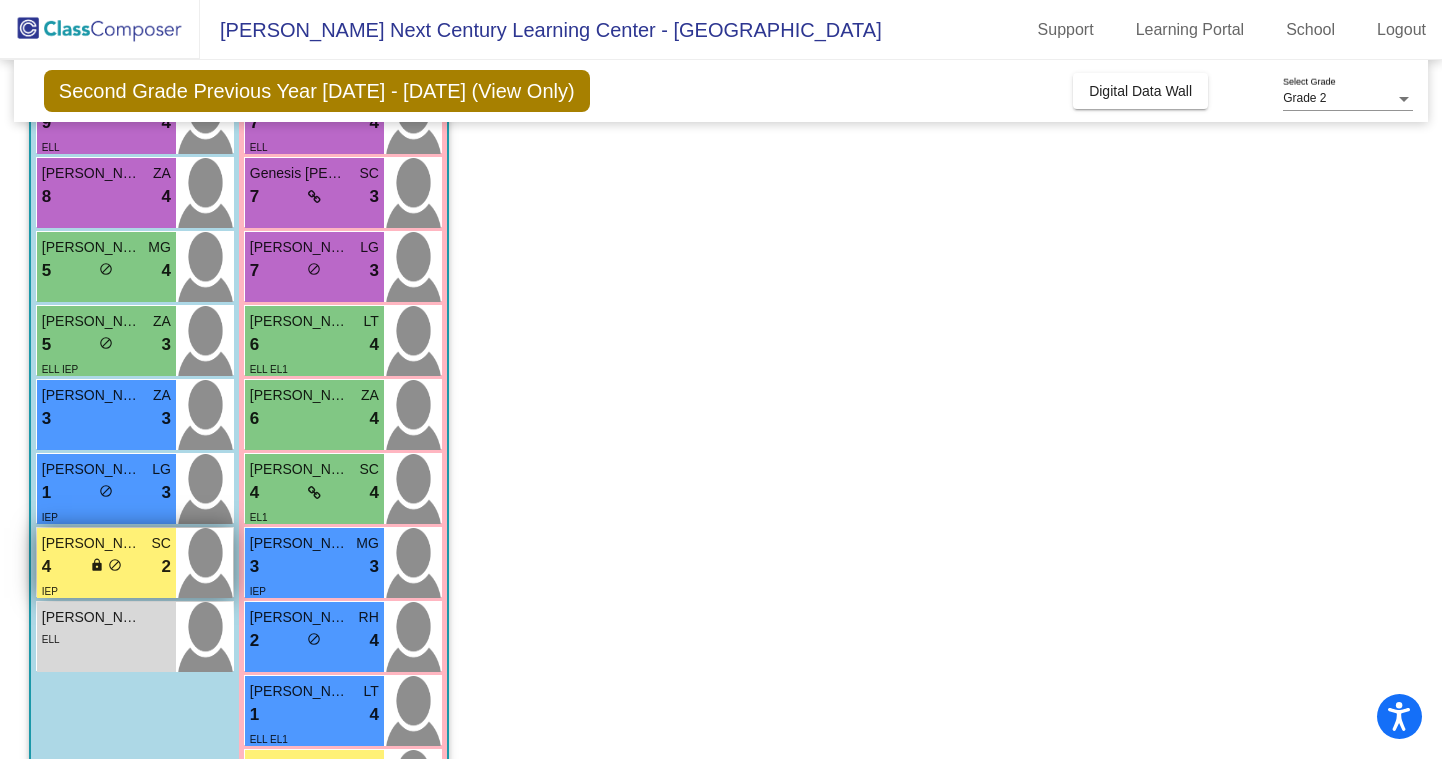 scroll, scrollTop: 305, scrollLeft: 0, axis: vertical 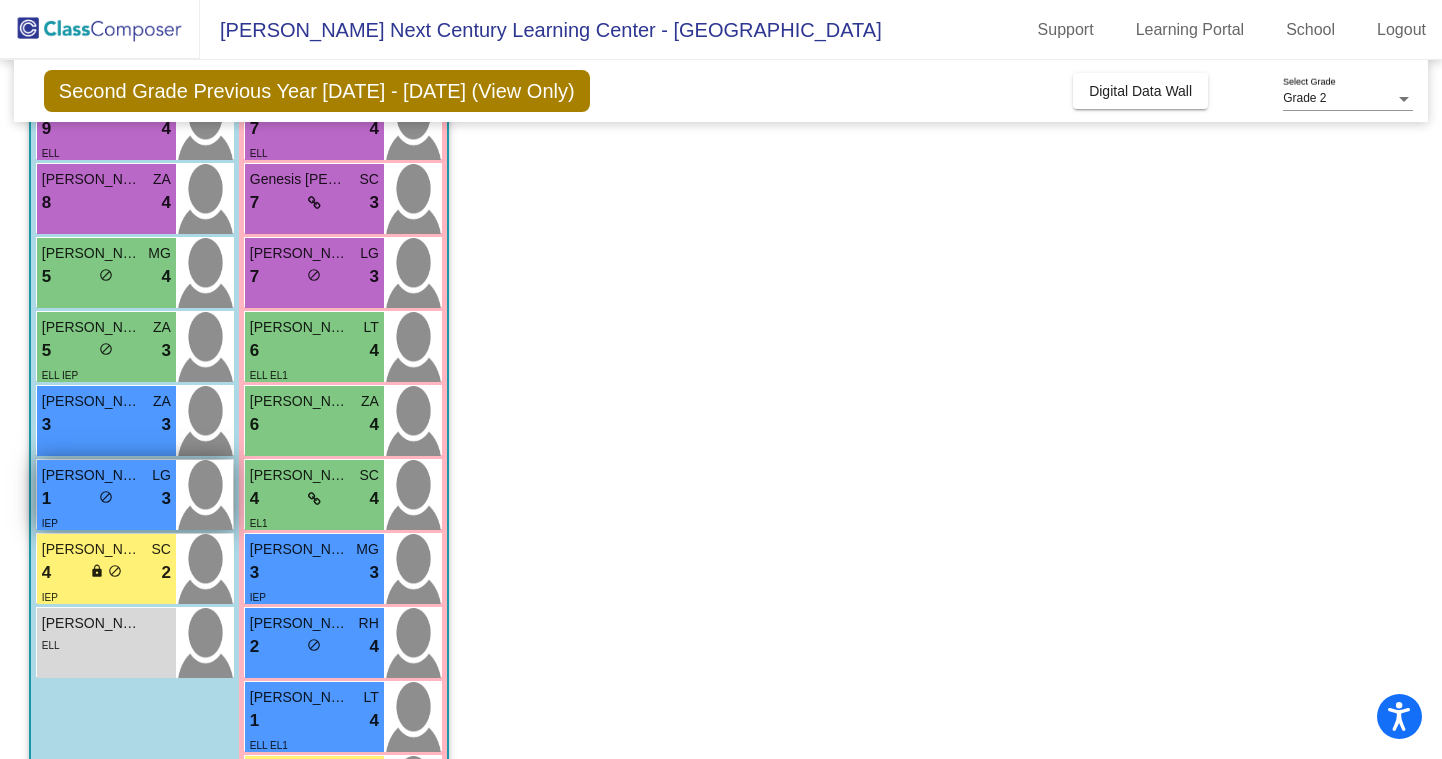 click on "IEP" at bounding box center (106, 522) 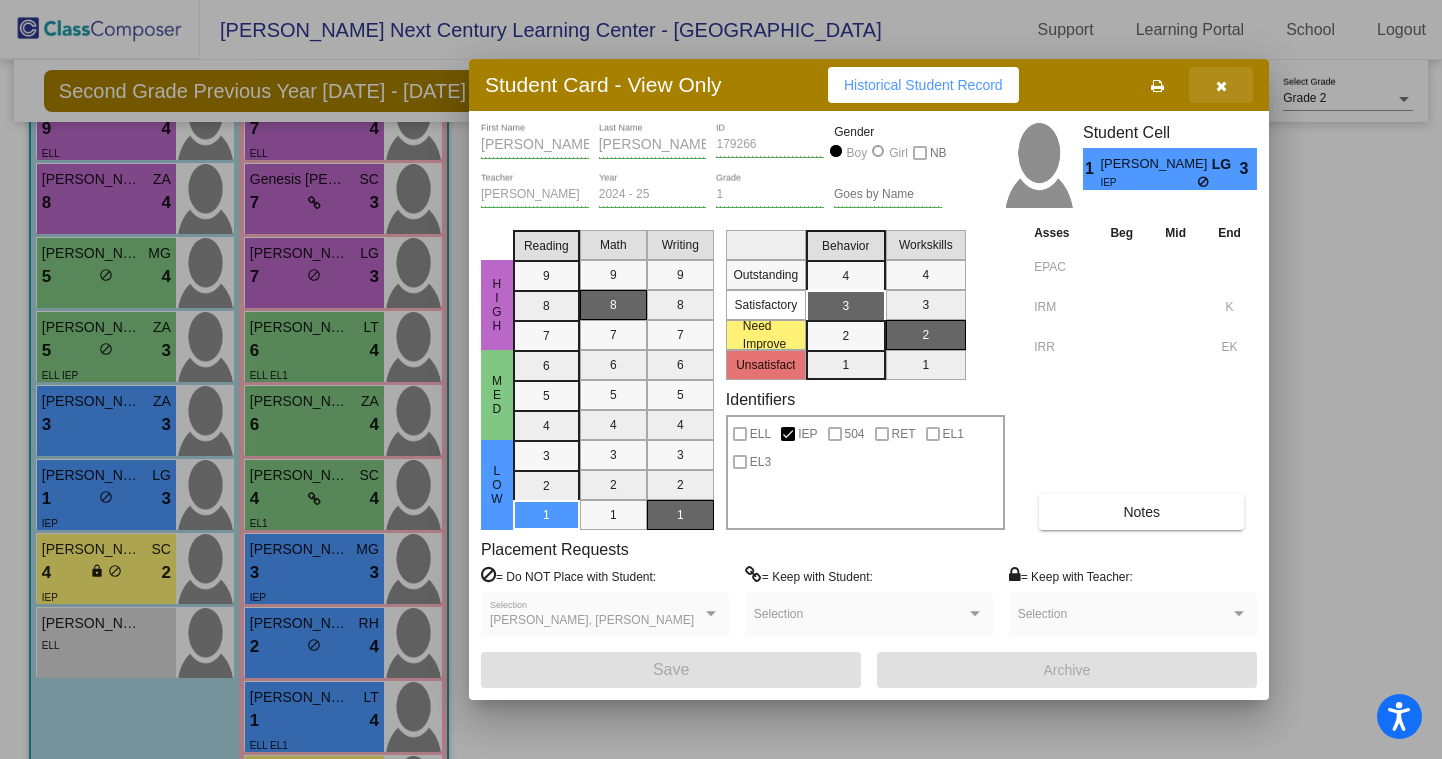 click at bounding box center (1221, 85) 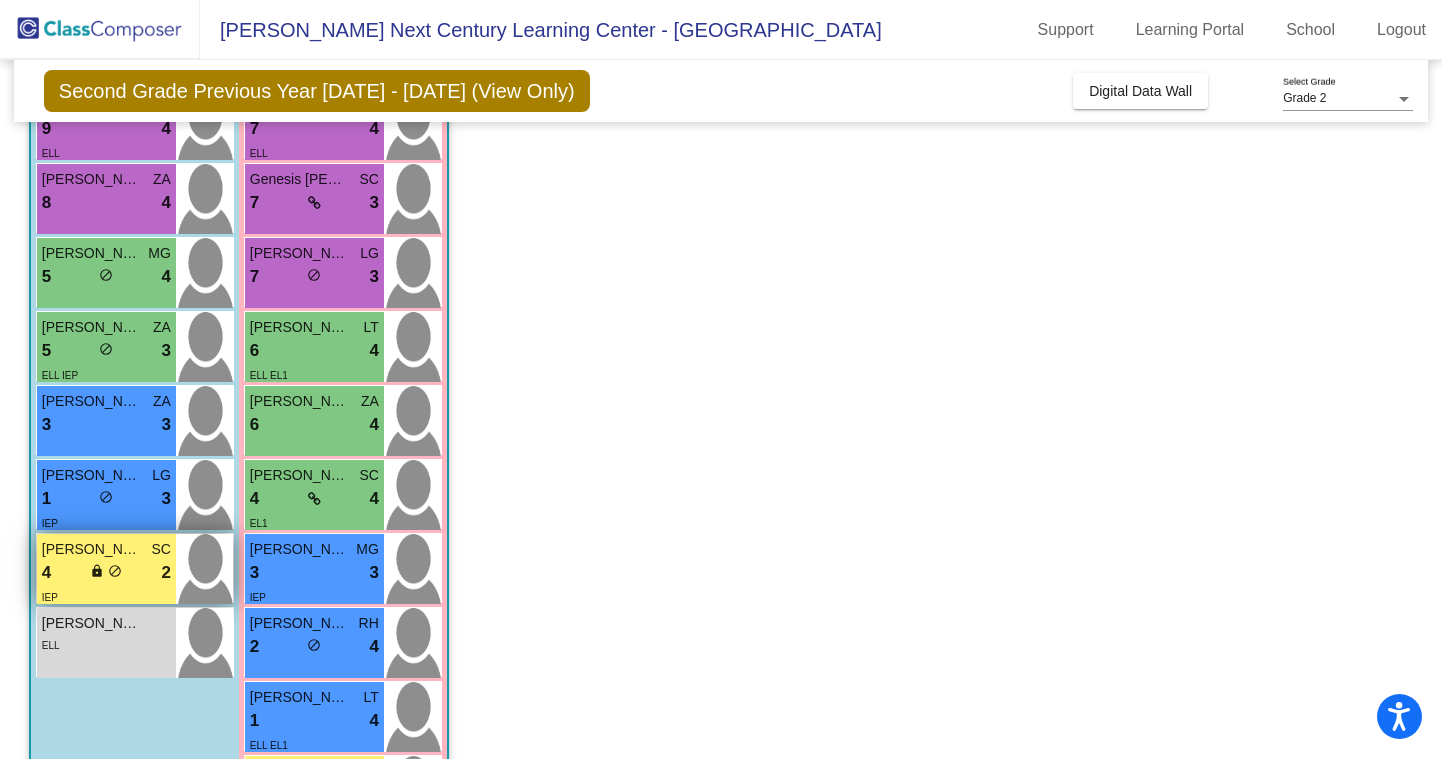 click on "4 lock do_not_disturb_alt 2" at bounding box center [106, 573] 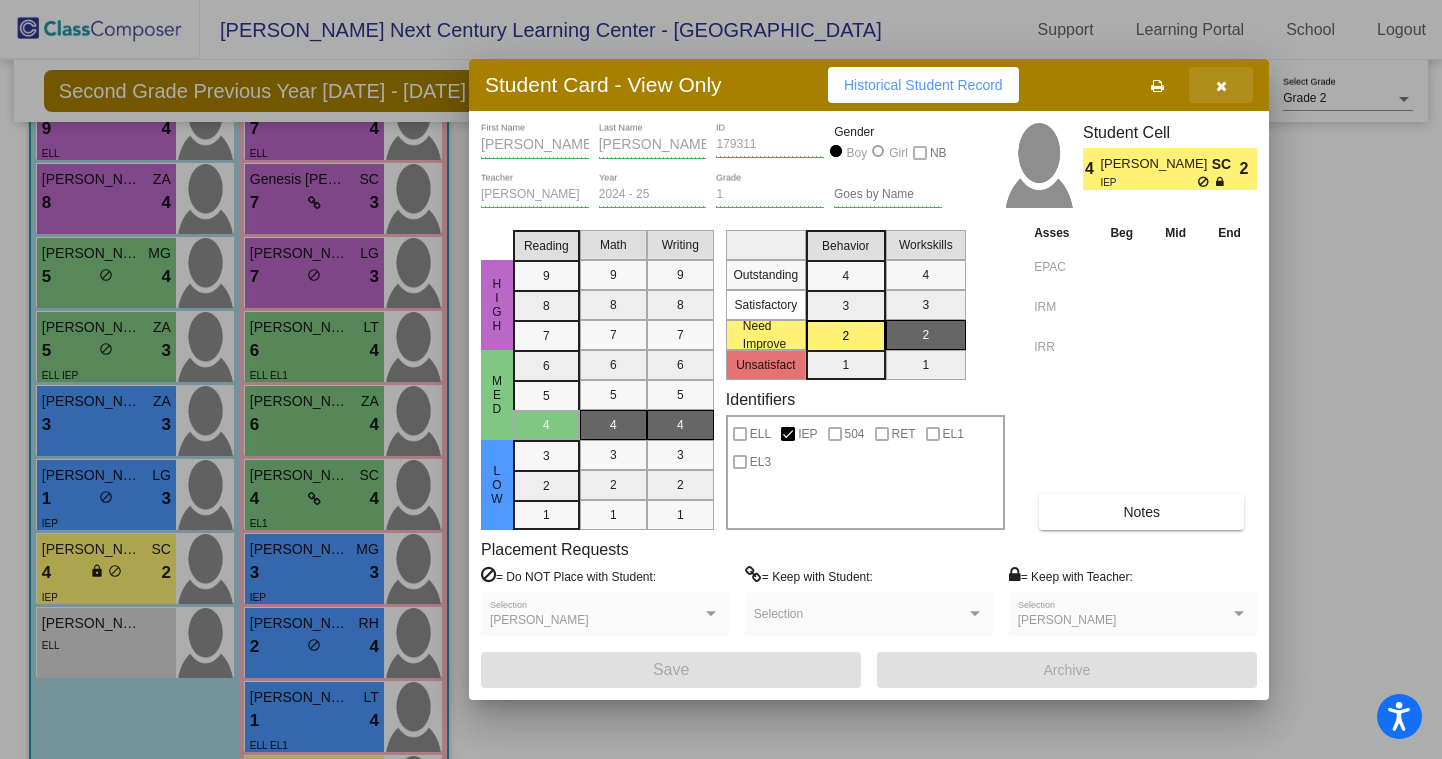 click at bounding box center [1221, 85] 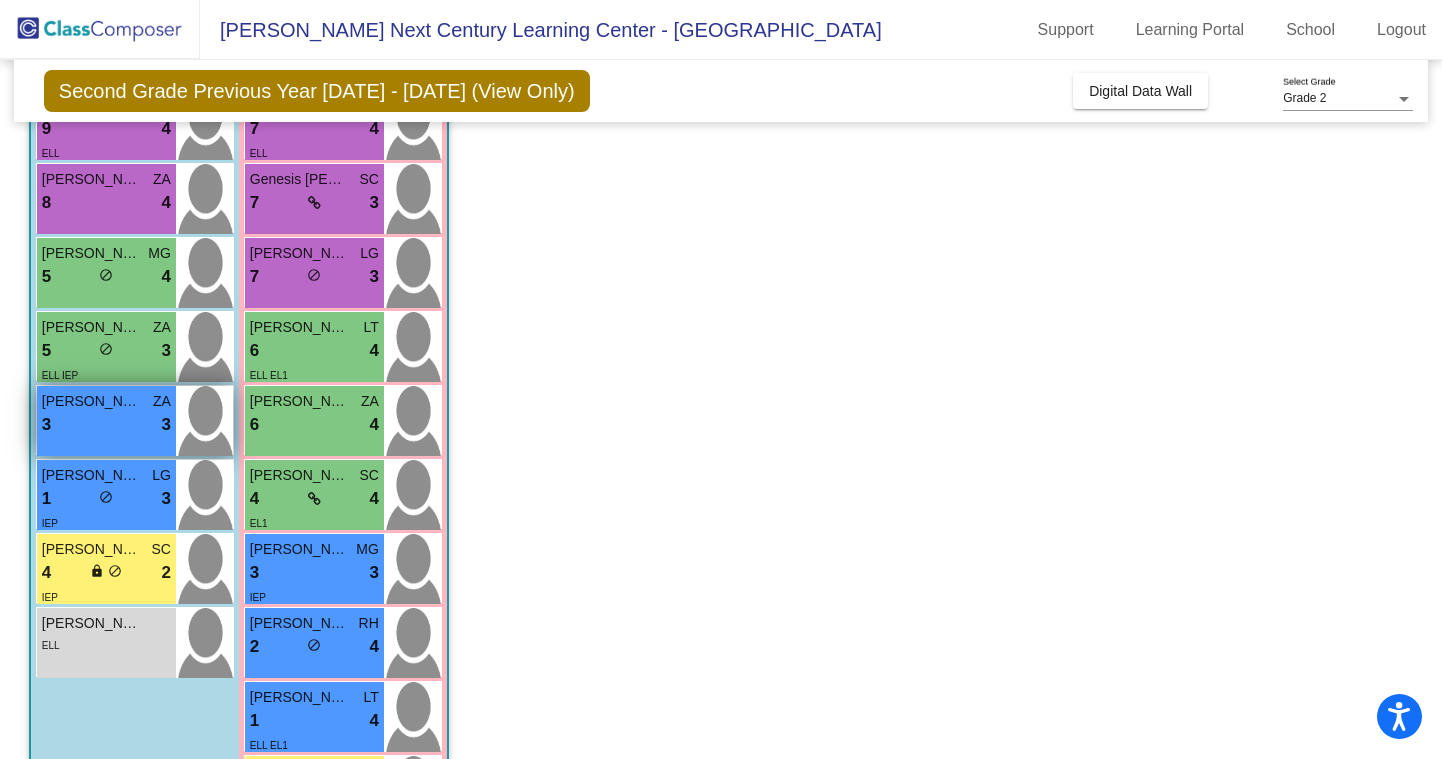 click on "3 lock do_not_disturb_alt 3" at bounding box center (106, 425) 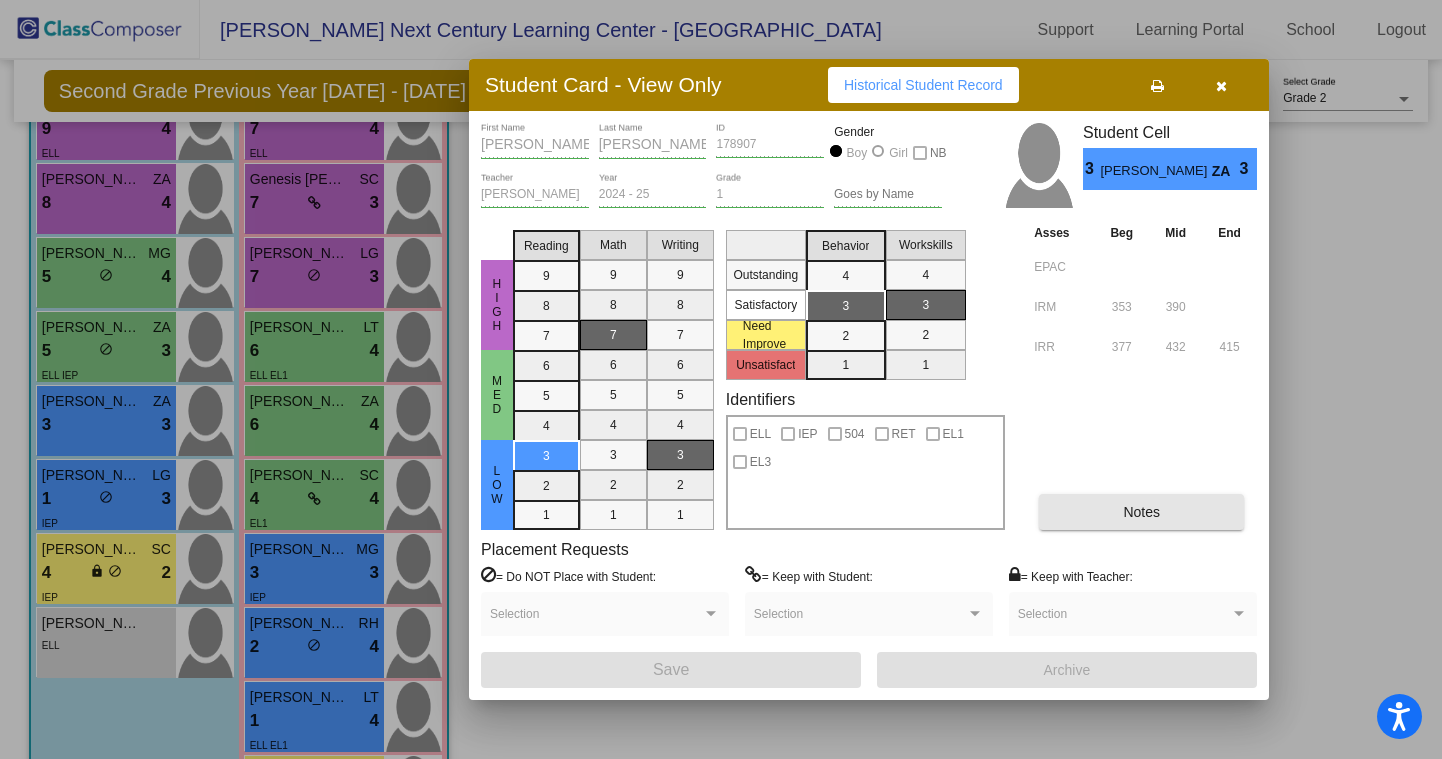click on "Notes" at bounding box center [1141, 512] 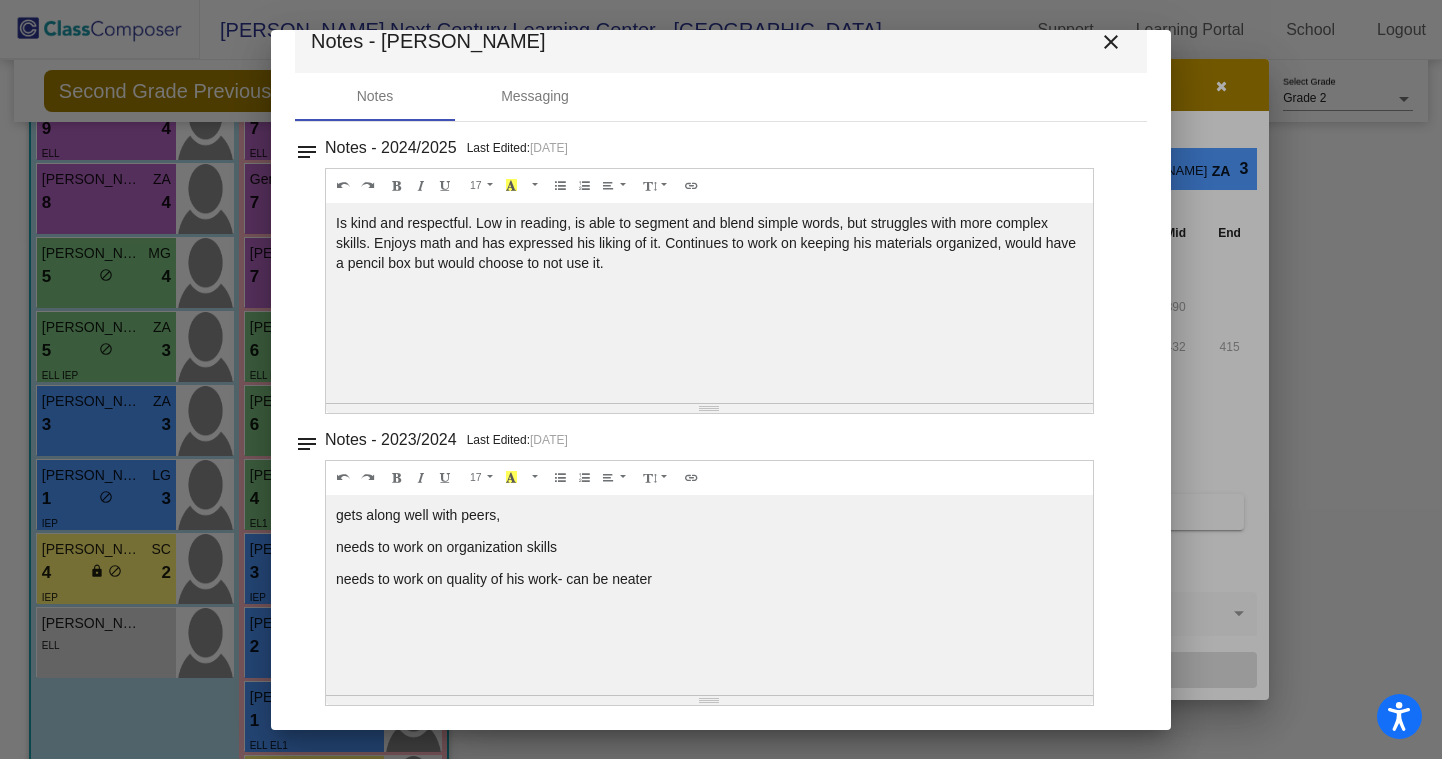 scroll, scrollTop: 0, scrollLeft: 0, axis: both 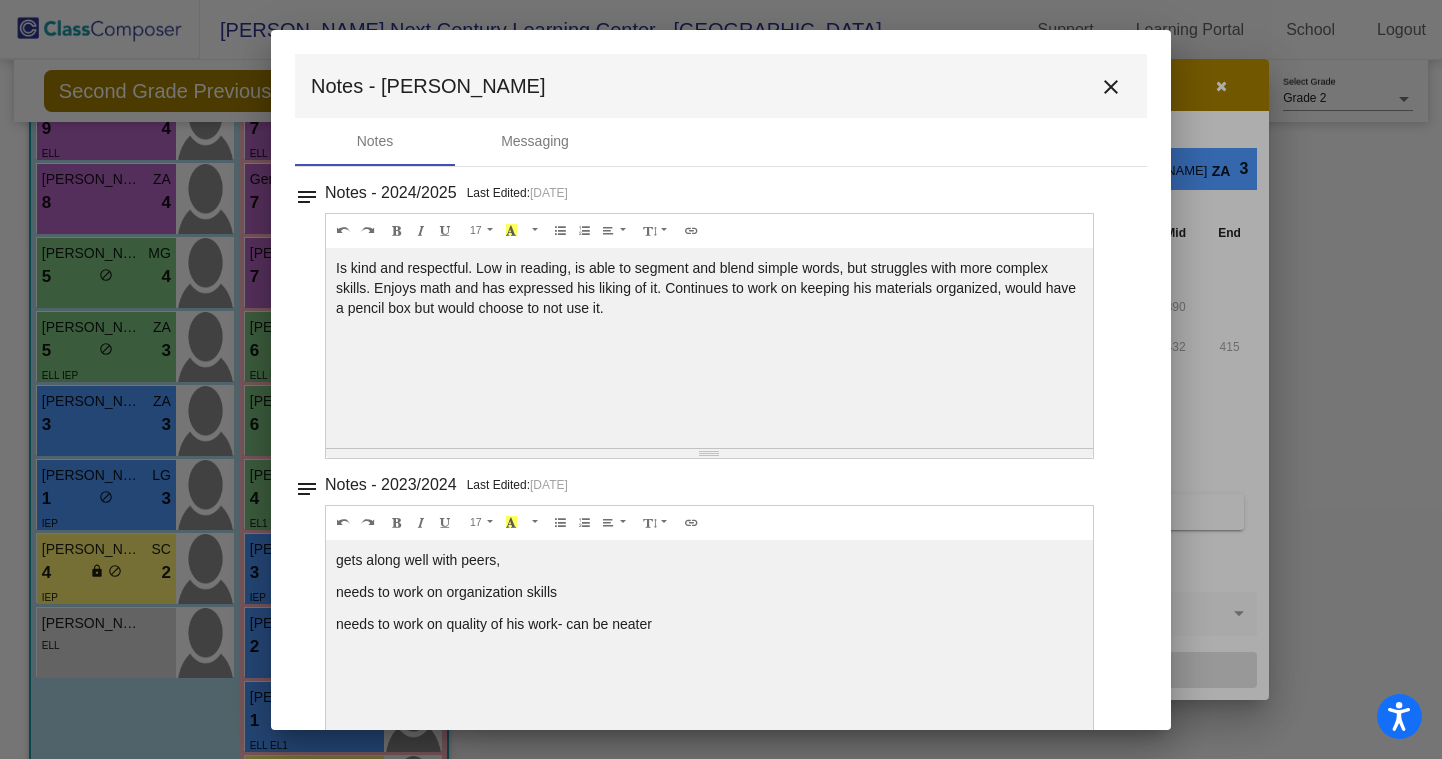 click on "close" at bounding box center (1111, 86) 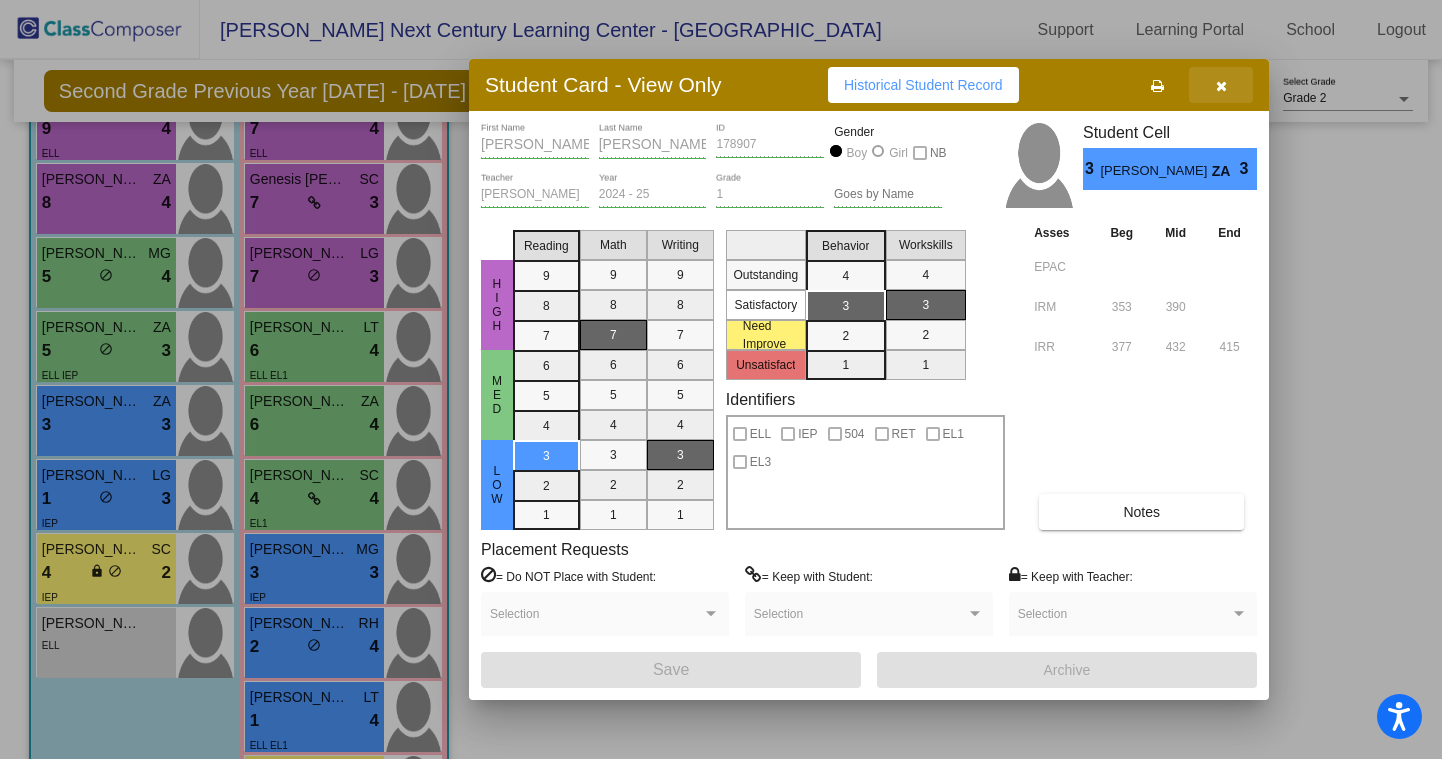 click at bounding box center [1221, 85] 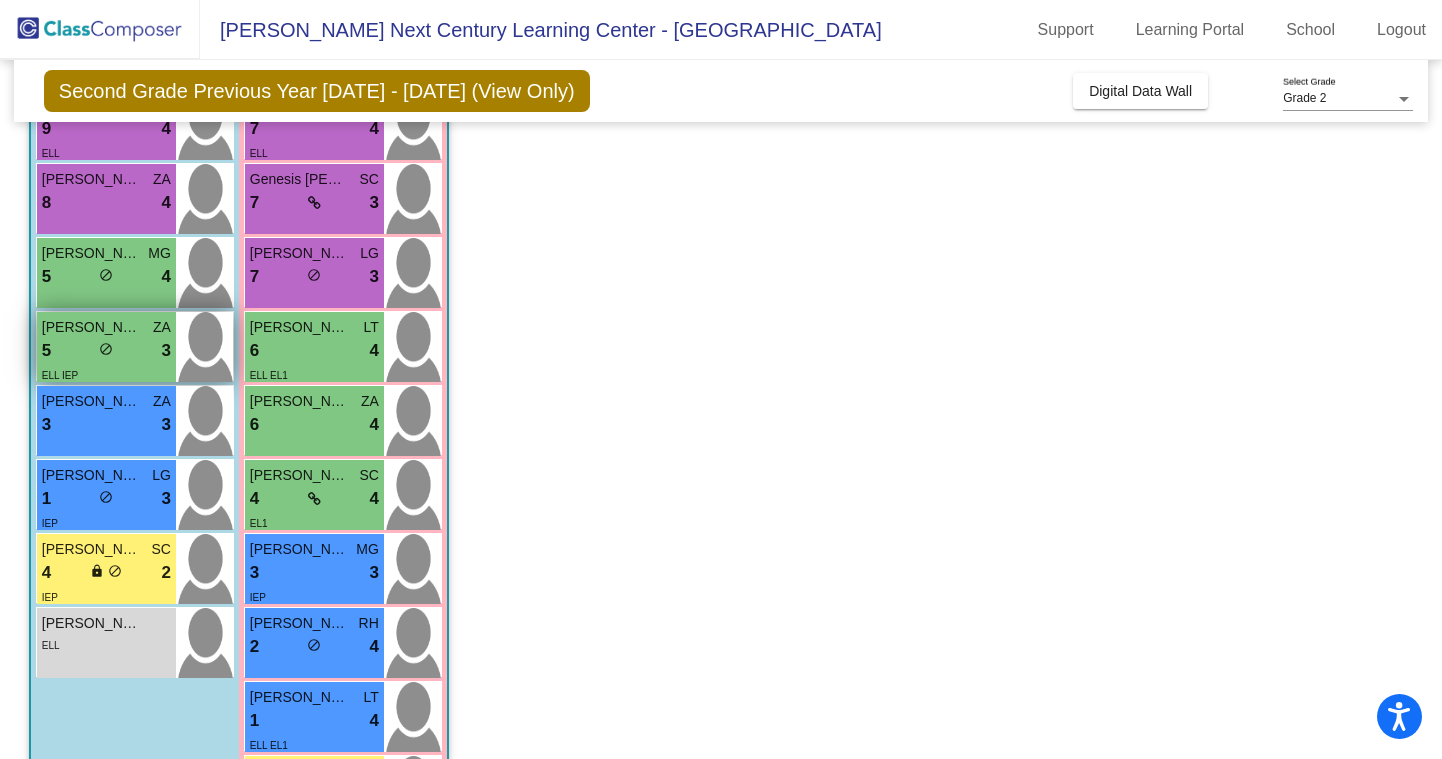 click on "5 lock do_not_disturb_alt 3" at bounding box center [106, 351] 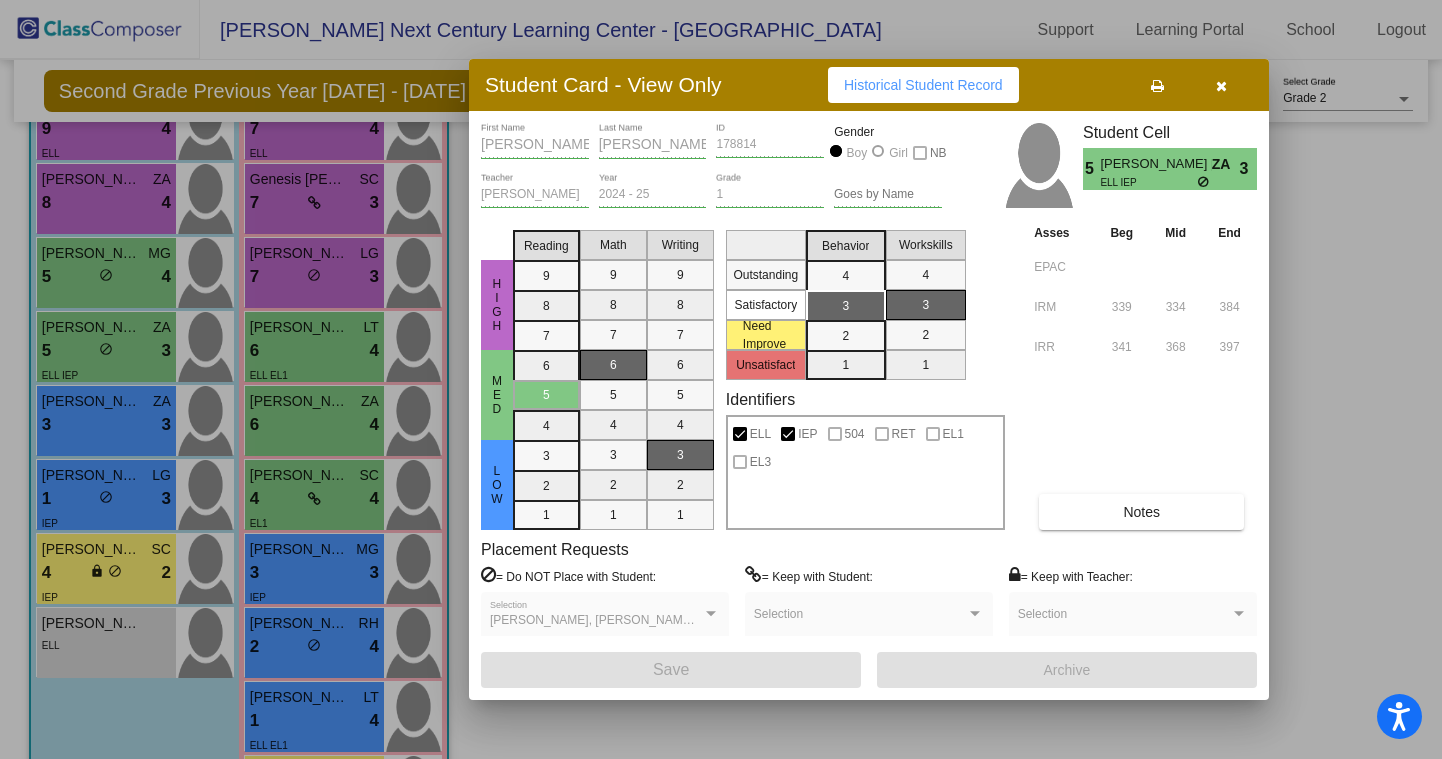 click on "Asses Beg Mid End EPAC IRM 339 334 384 IRR 341 368 397  Notes" at bounding box center (1143, 376) 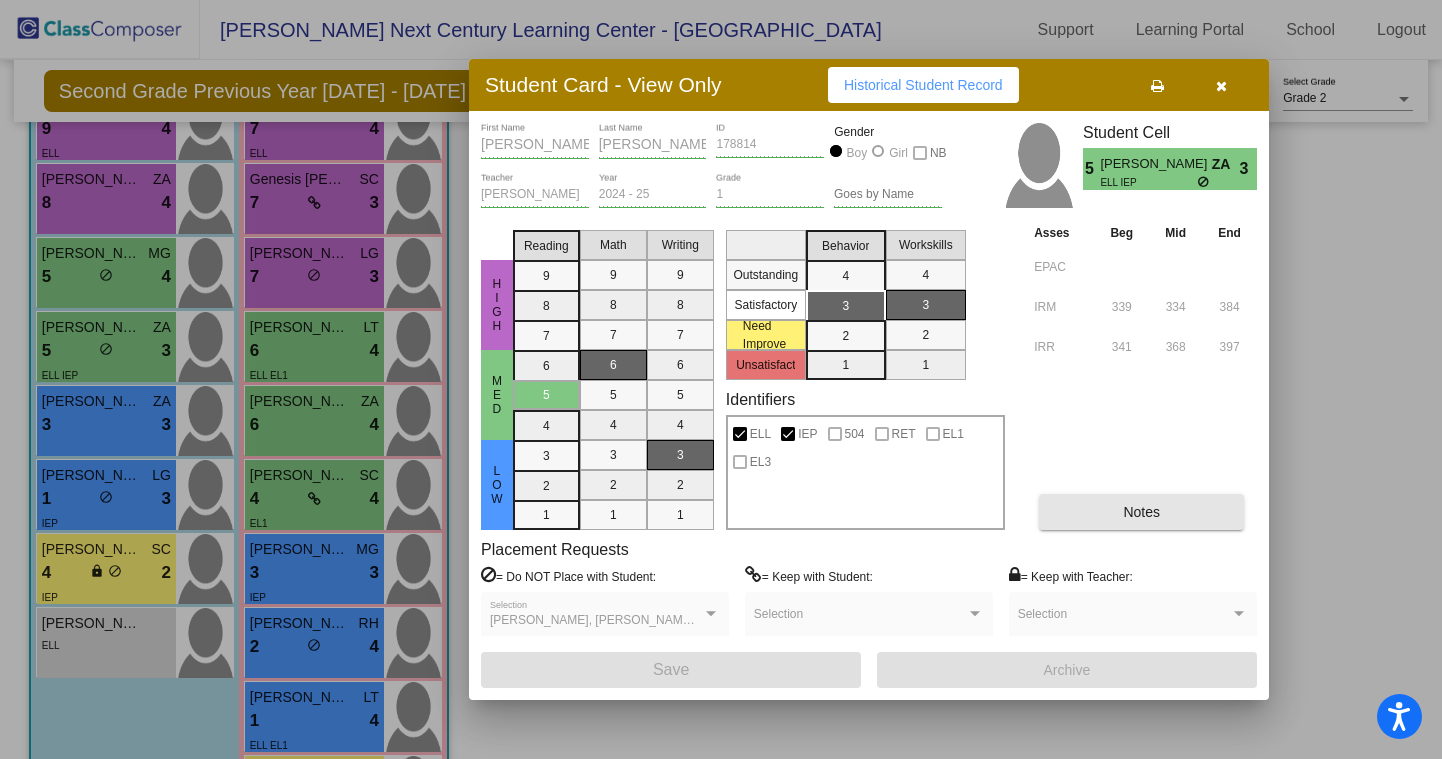 click on "Notes" at bounding box center (1141, 512) 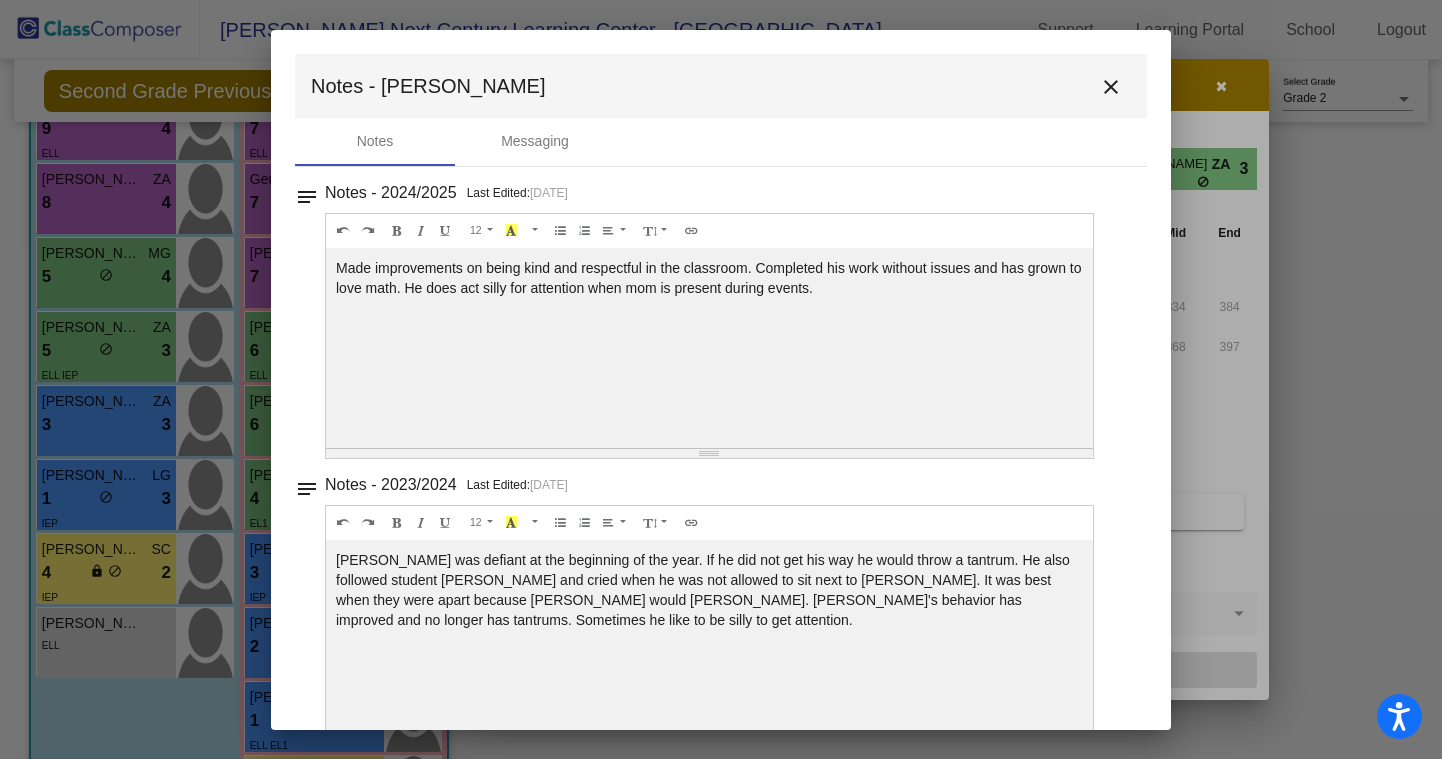 click on "close" at bounding box center [1111, 87] 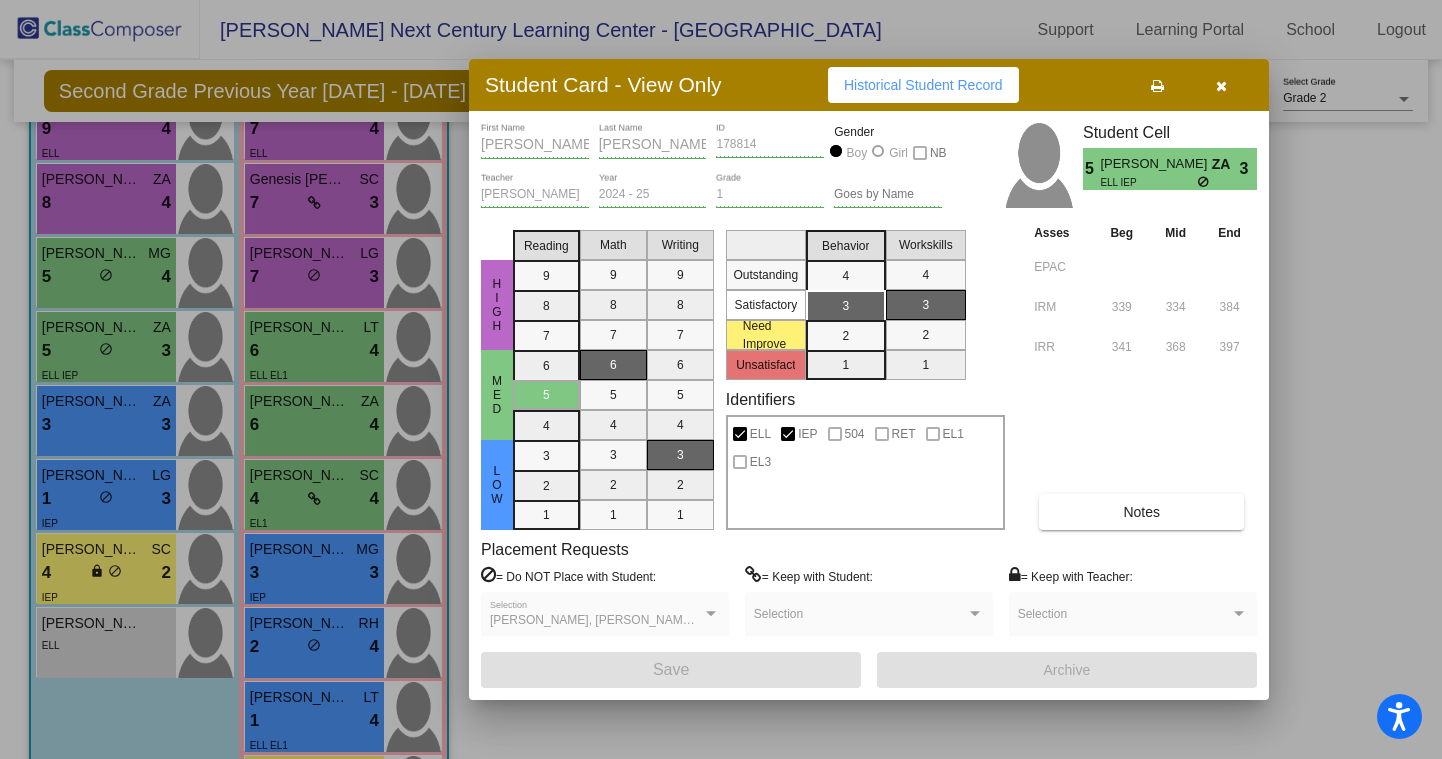 click at bounding box center (1221, 85) 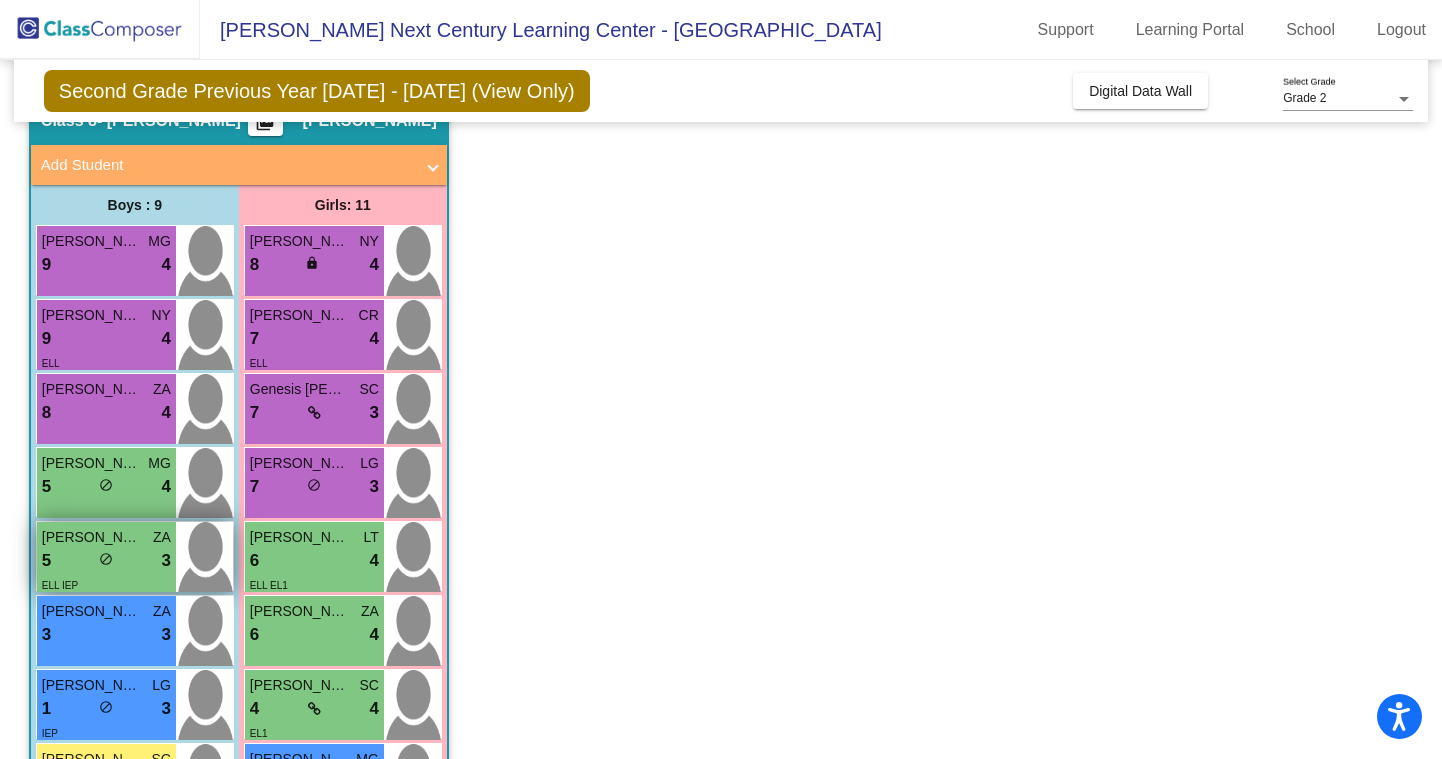 scroll, scrollTop: 0, scrollLeft: 0, axis: both 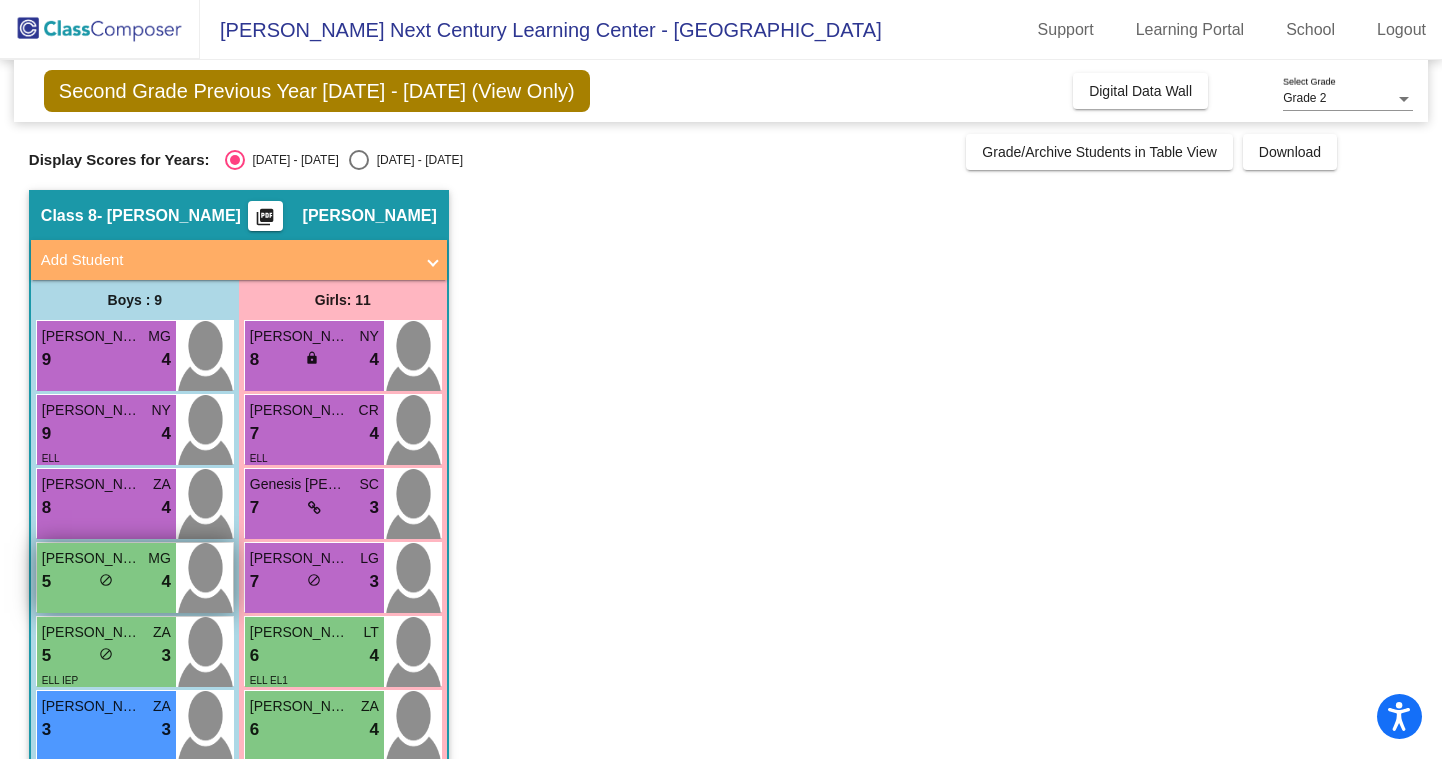 click on "Ezekiel Cerna MG" at bounding box center [106, 558] 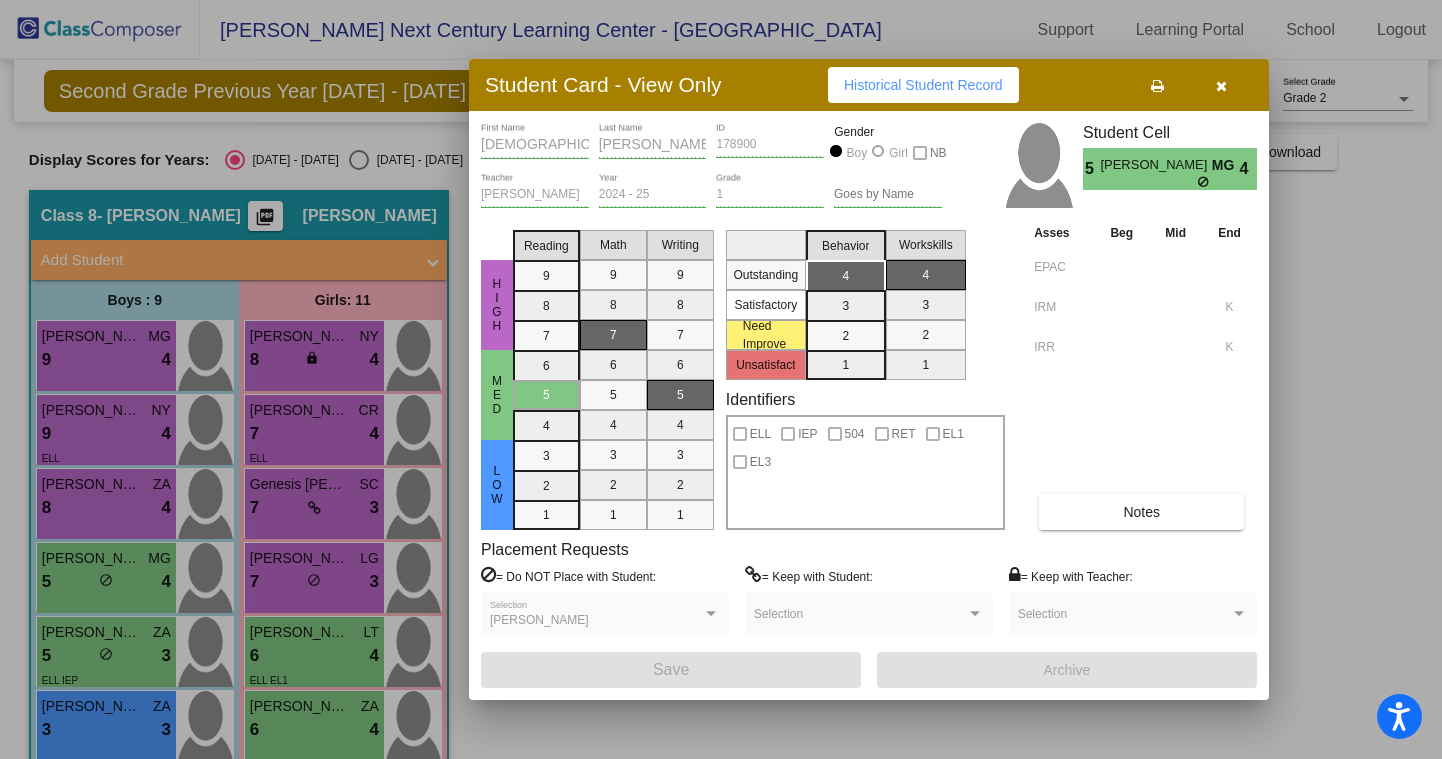 click at bounding box center [1221, 85] 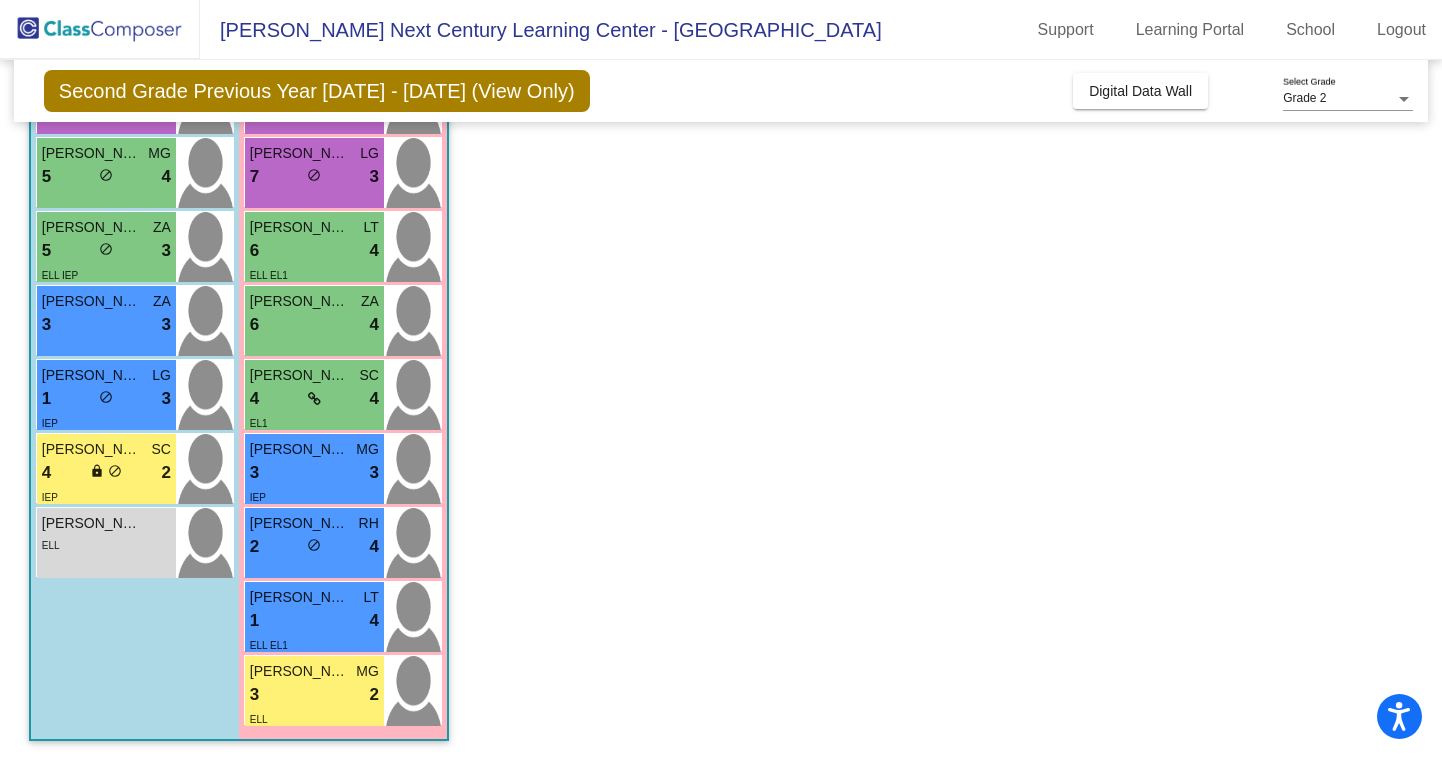 scroll, scrollTop: 406, scrollLeft: 0, axis: vertical 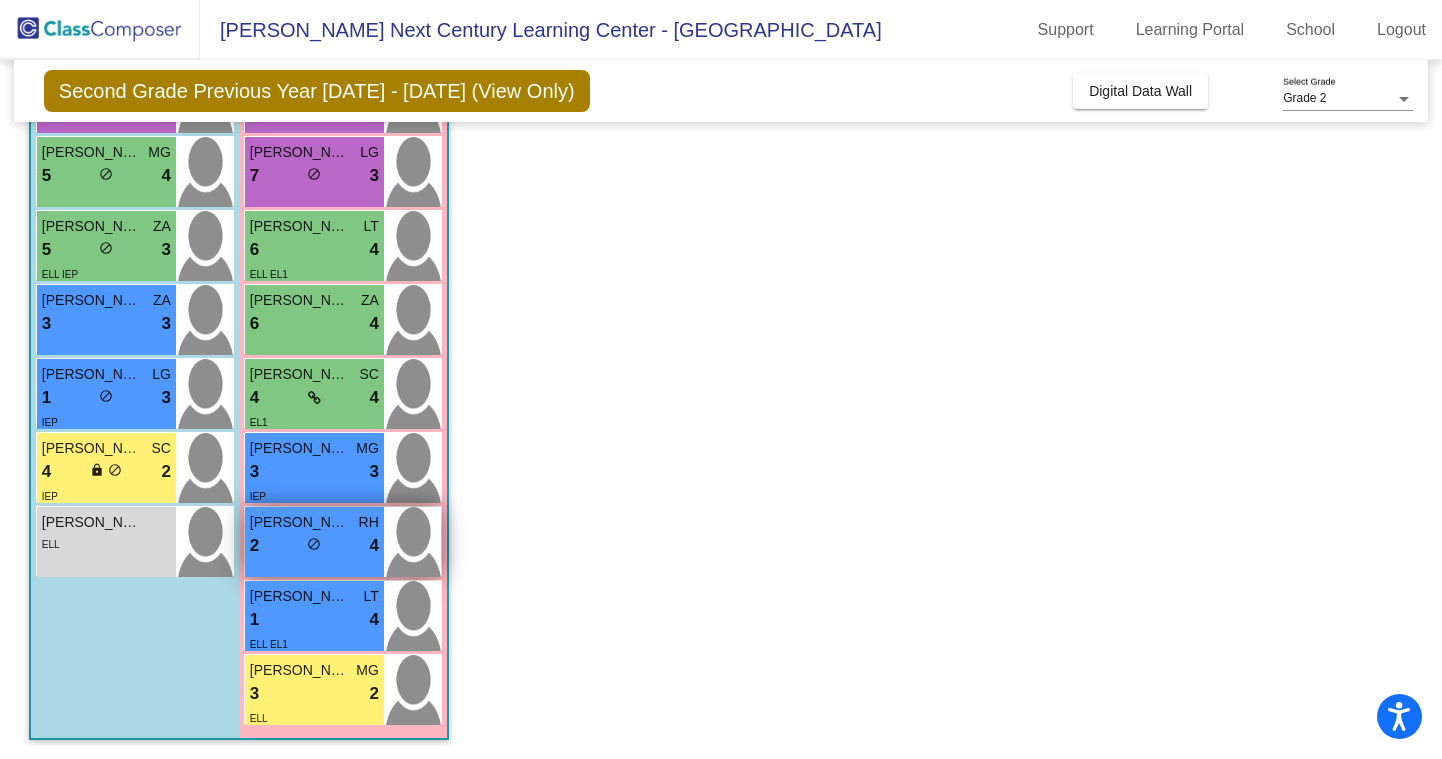 click on "[PERSON_NAME]" at bounding box center [300, 522] 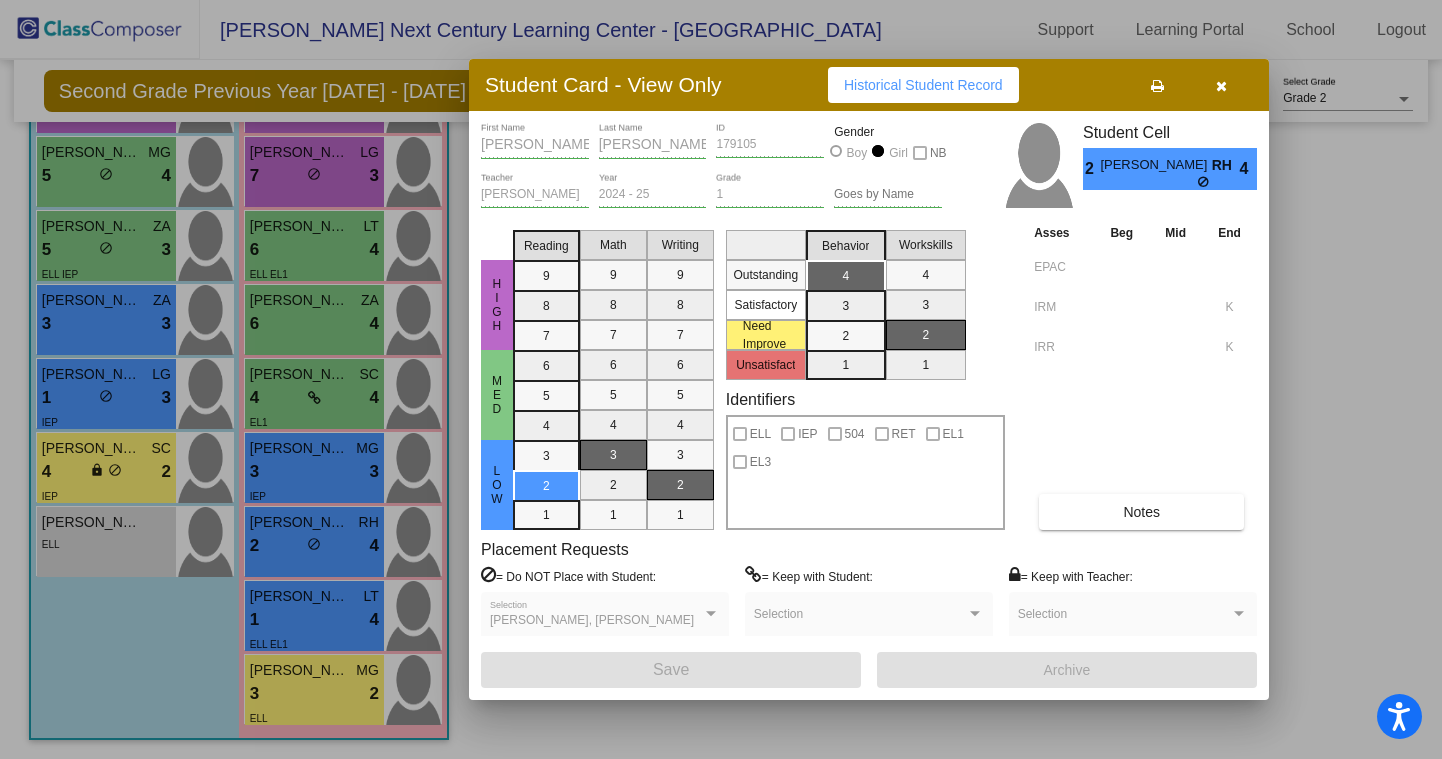click on "Notes" at bounding box center (1141, 512) 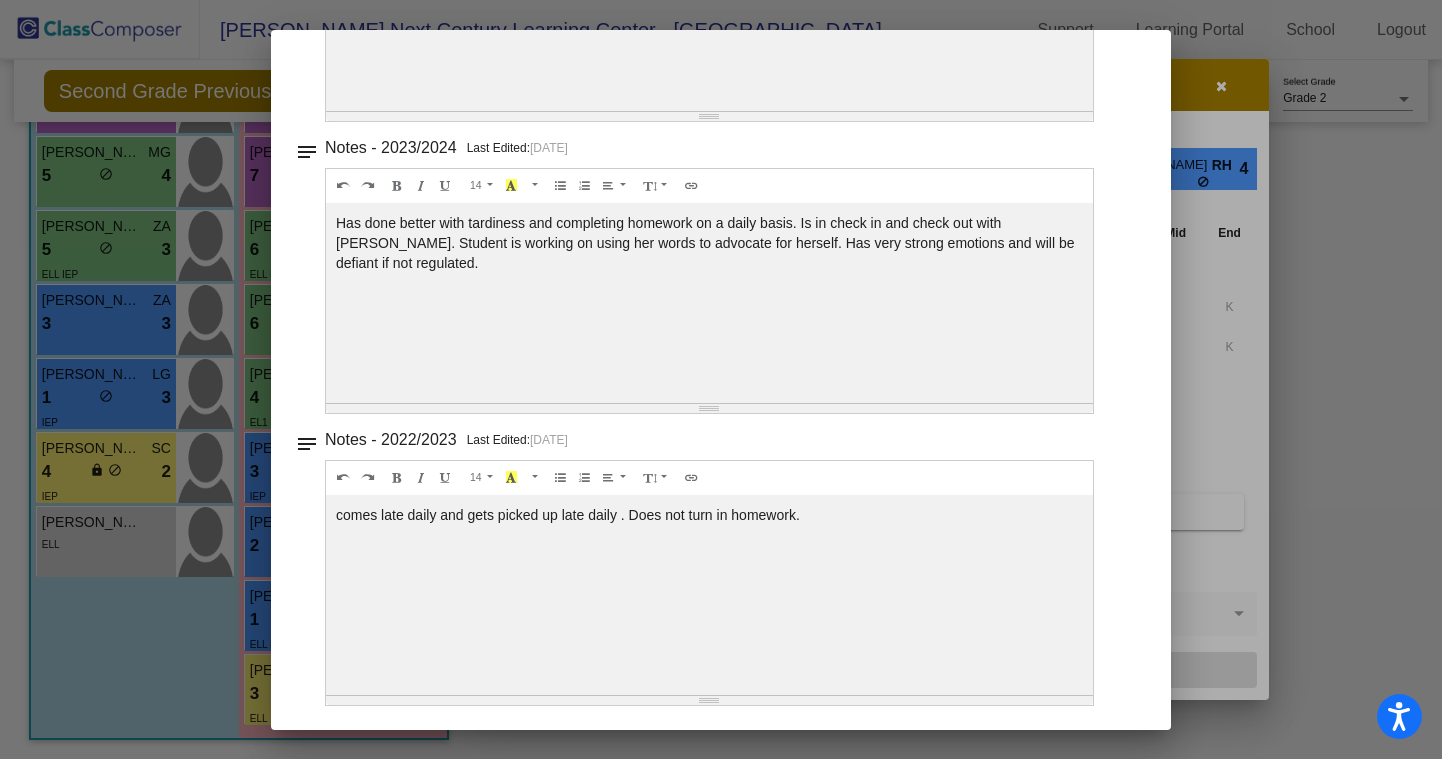 scroll, scrollTop: 0, scrollLeft: 0, axis: both 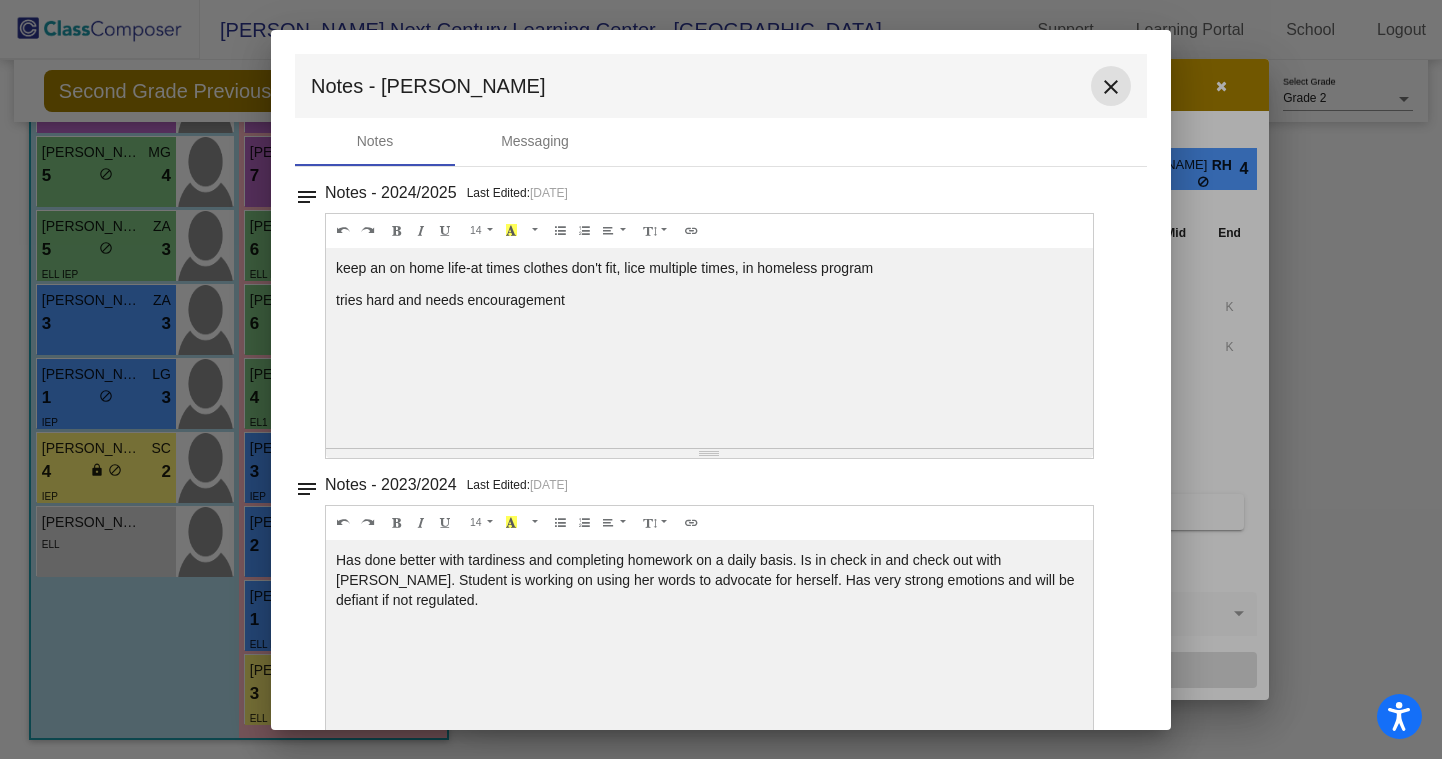 click on "close" at bounding box center (1111, 86) 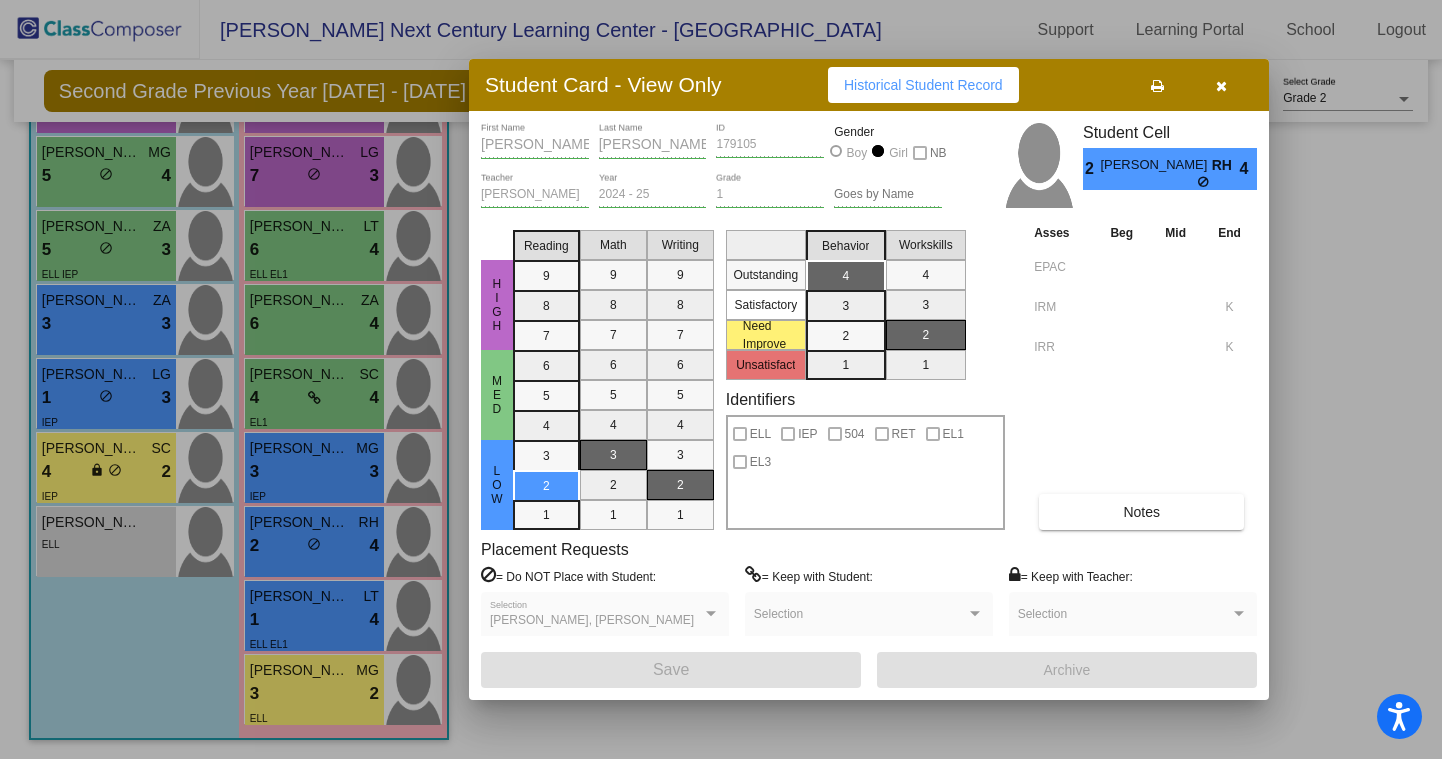 click at bounding box center [1221, 85] 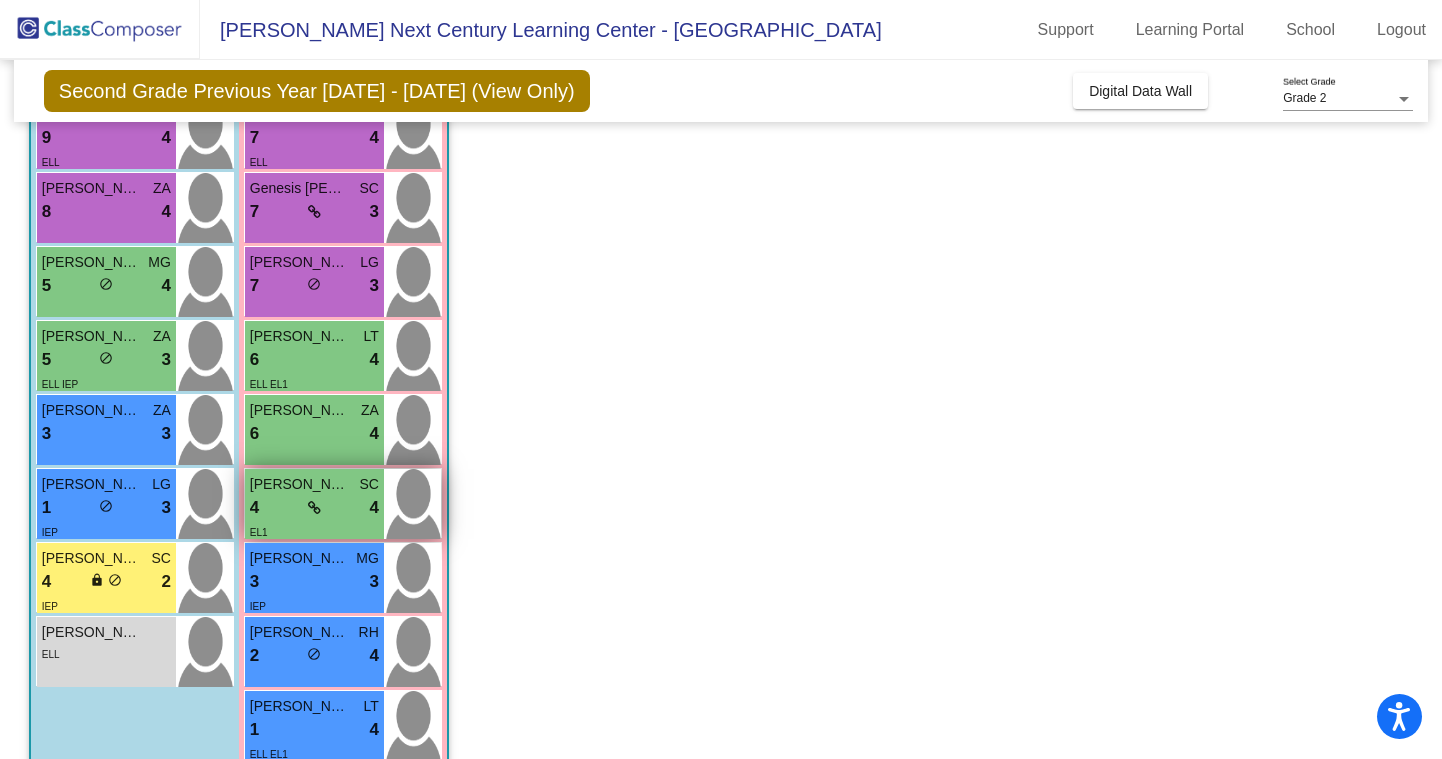 scroll, scrollTop: 290, scrollLeft: 0, axis: vertical 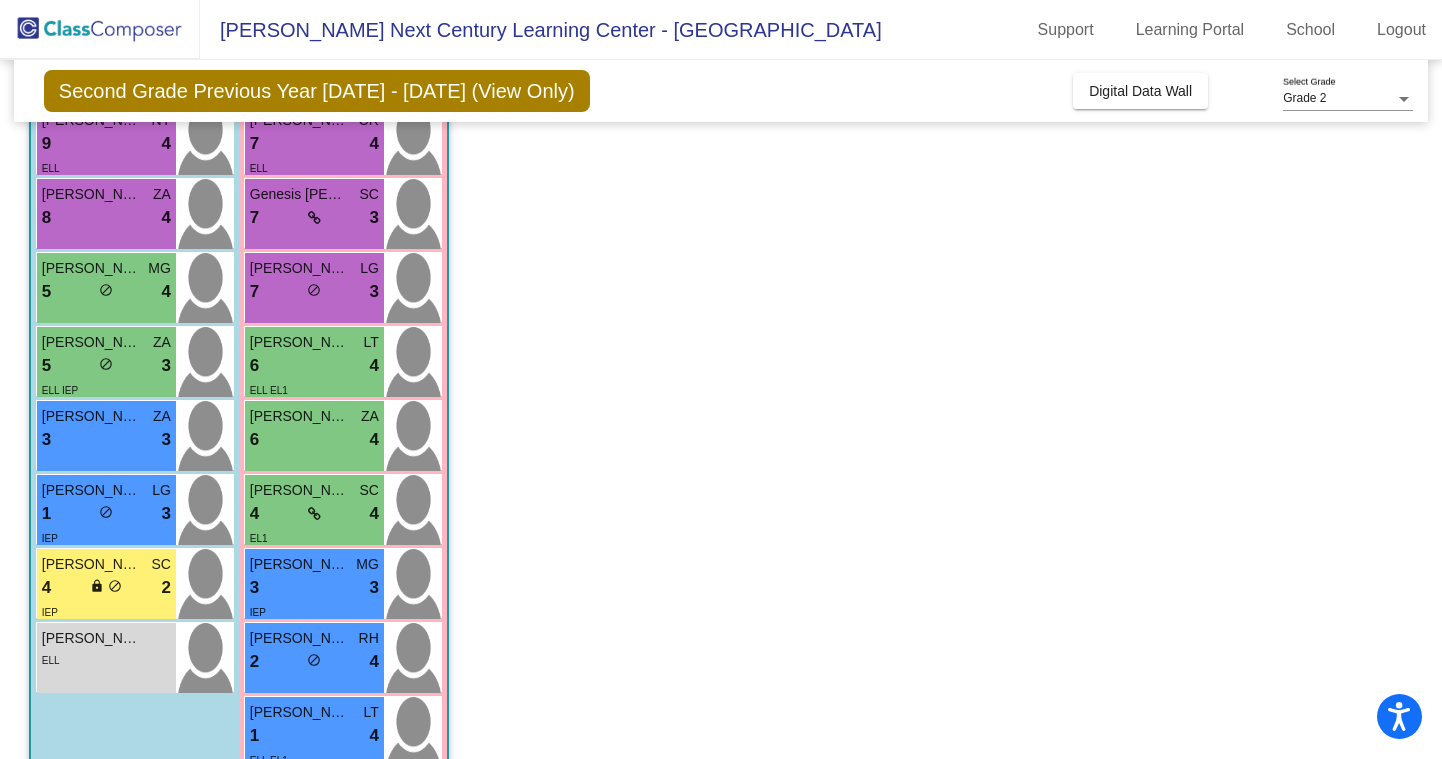 click on "Lanyah Lupercio NY 8 lock do_not_disturb_alt 4 Julie Martinez Lorenzo CR 7 lock do_not_disturb_alt 4 ELL Genesis Mateo Rodriguez SC 7 lock do_not_disturb_alt 3 Rose Bustos LG 7 lock do_not_disturb_alt 3 Ainoa Pena LT 6 lock do_not_disturb_alt 4 ELL EL1 Kamila Paniagua ZA 6 lock do_not_disturb_alt 4 Janely Pina SC 4 lock do_not_disturb_alt 4 EL1 Abigail Castillo-Rubalcava MG 3 lock do_not_disturb_alt 3 IEP Esmeralda Manzo RH 2 lock do_not_disturb_alt 4 Rosamia Rocha LT 1 lock do_not_disturb_alt 4 ELL EL1 Annalise Casas Dominguez MG 3 lock do_not_disturb_alt 2 ELL" at bounding box center [343, 437] 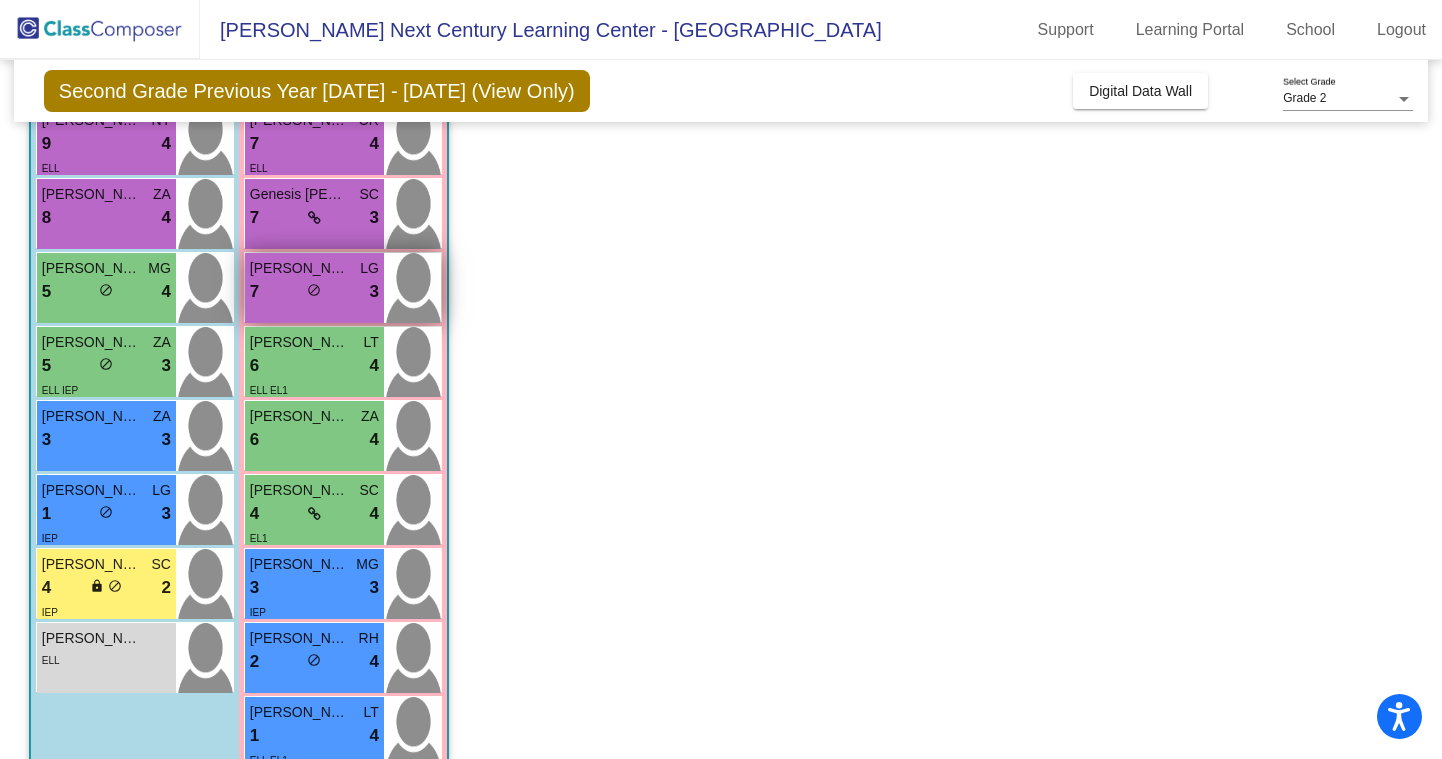 click on "Rose Bustos LG 7 lock do_not_disturb_alt 3" at bounding box center [314, 288] 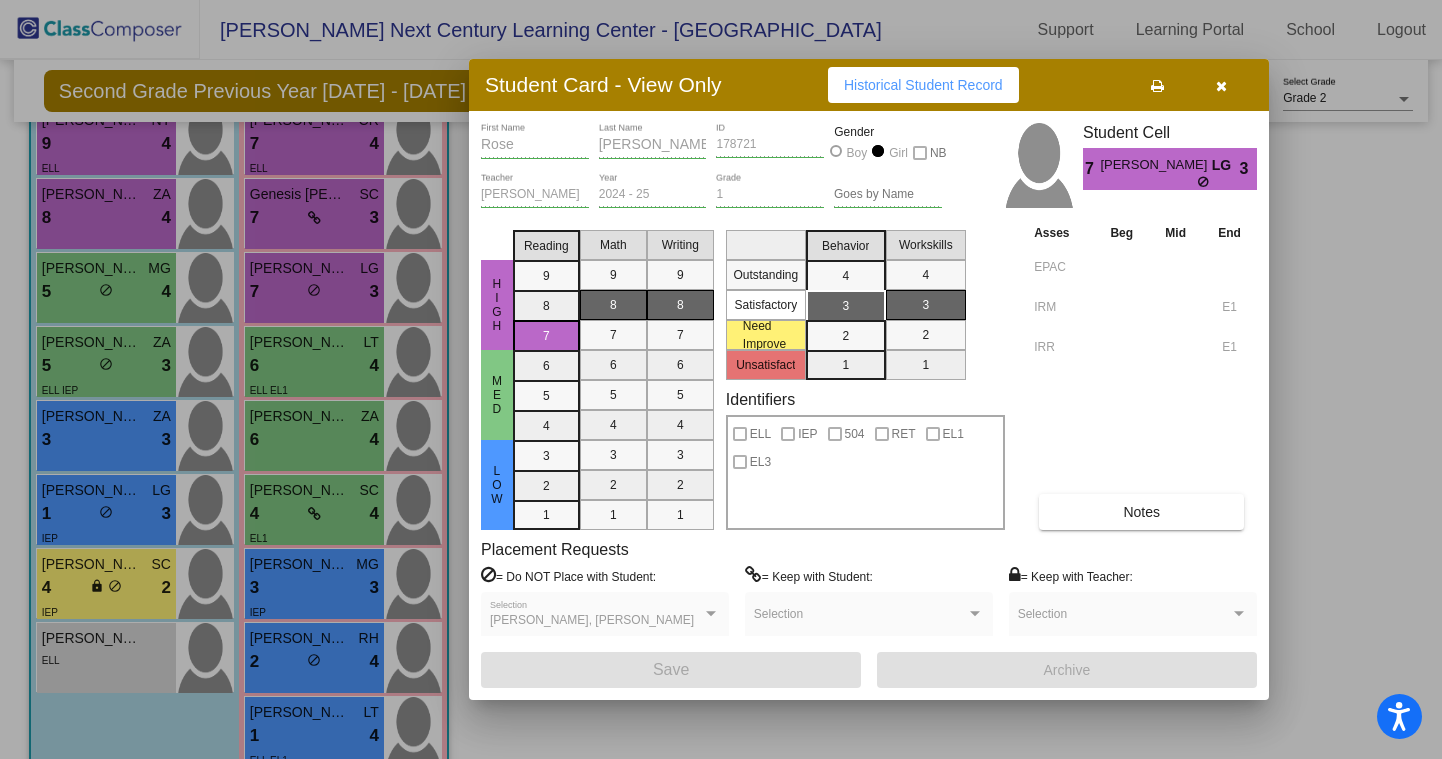 click on "Notes" at bounding box center (1141, 512) 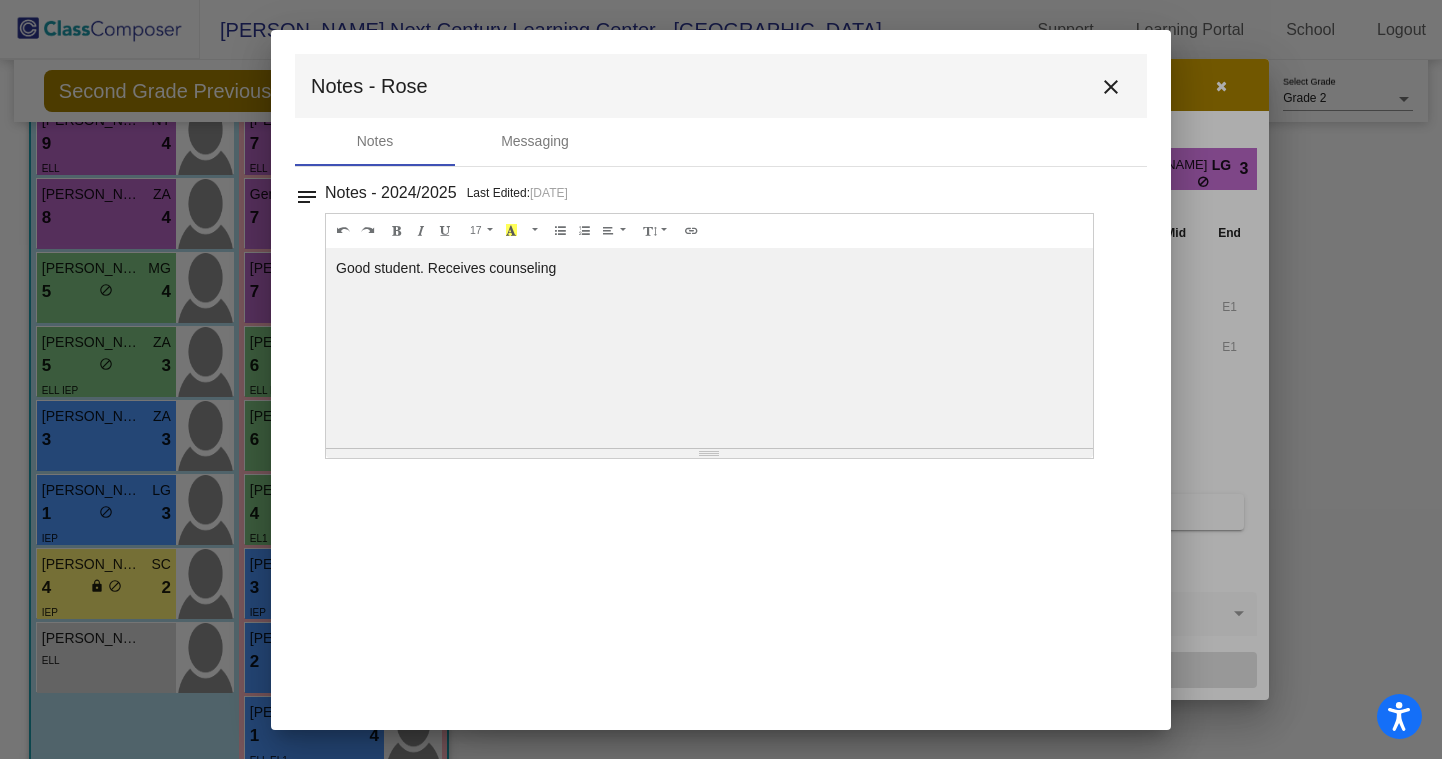 click on "Notes - Rose close" at bounding box center [721, 86] 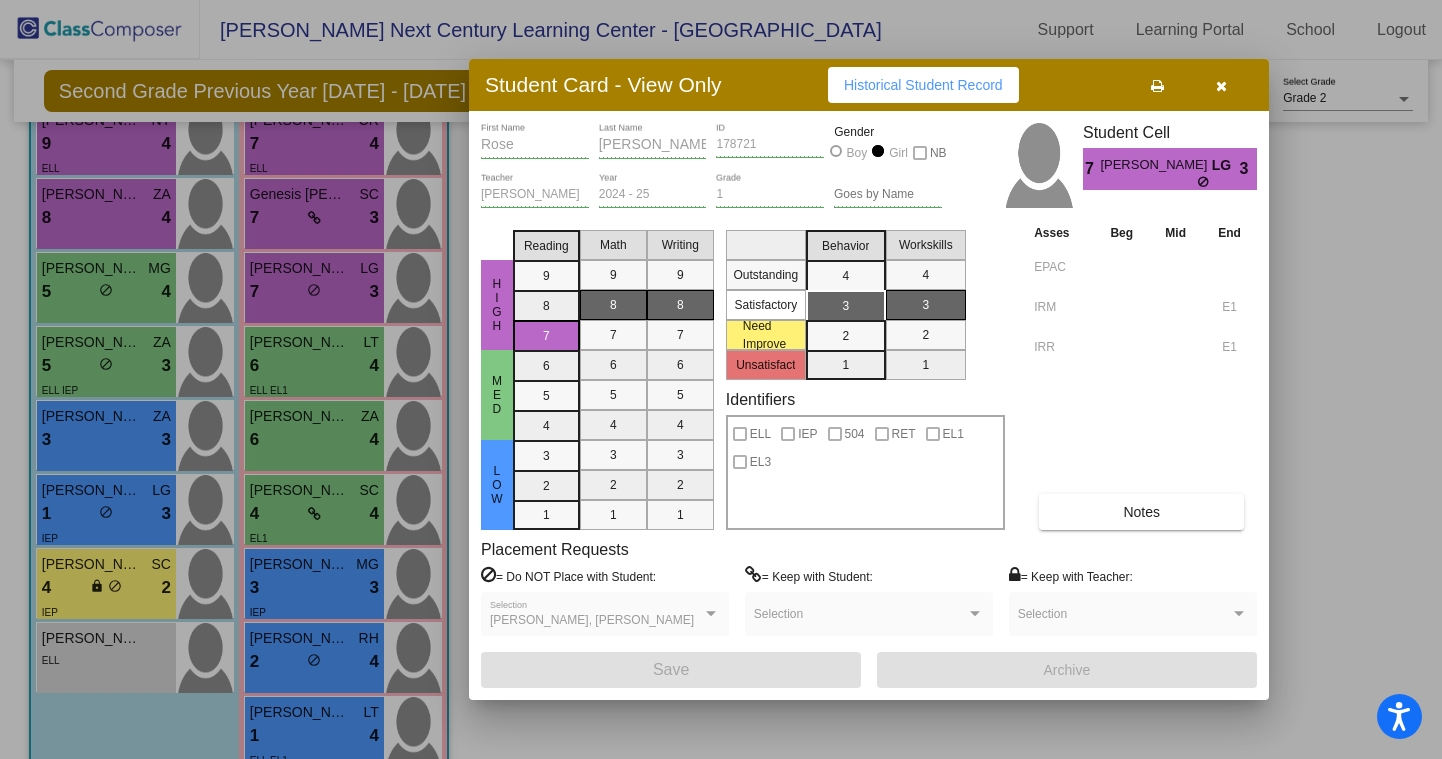 click at bounding box center (1221, 85) 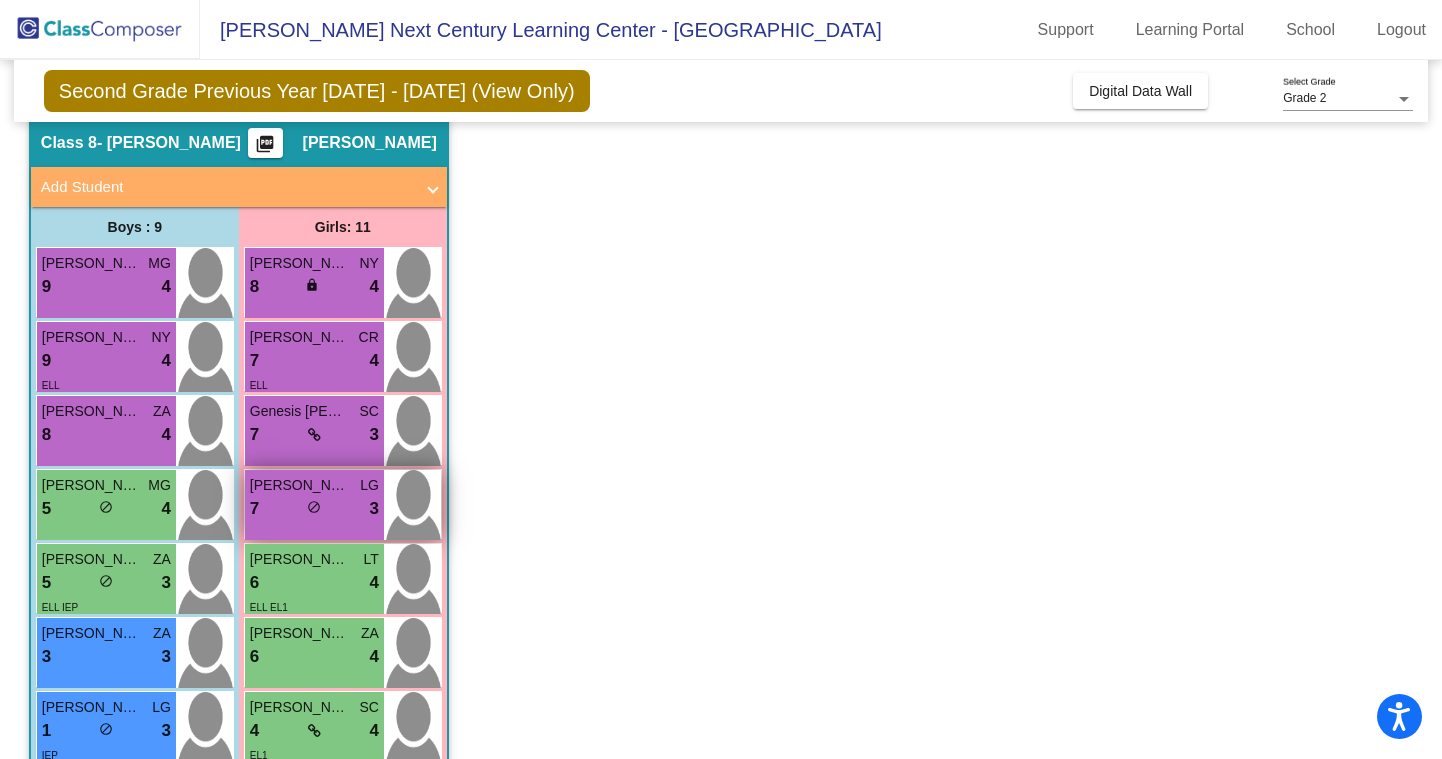 scroll, scrollTop: 0, scrollLeft: 0, axis: both 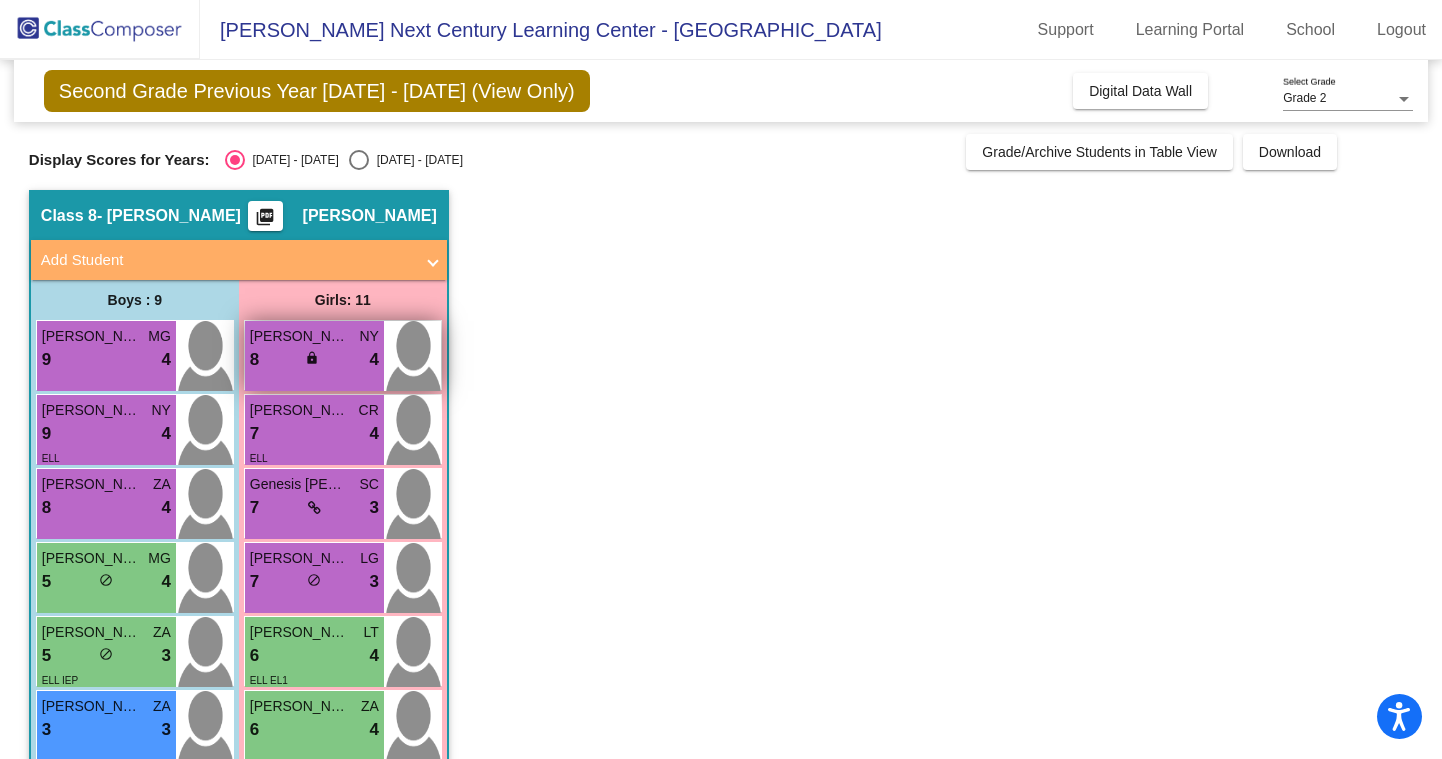 click on "8 lock do_not_disturb_alt 4" at bounding box center (314, 360) 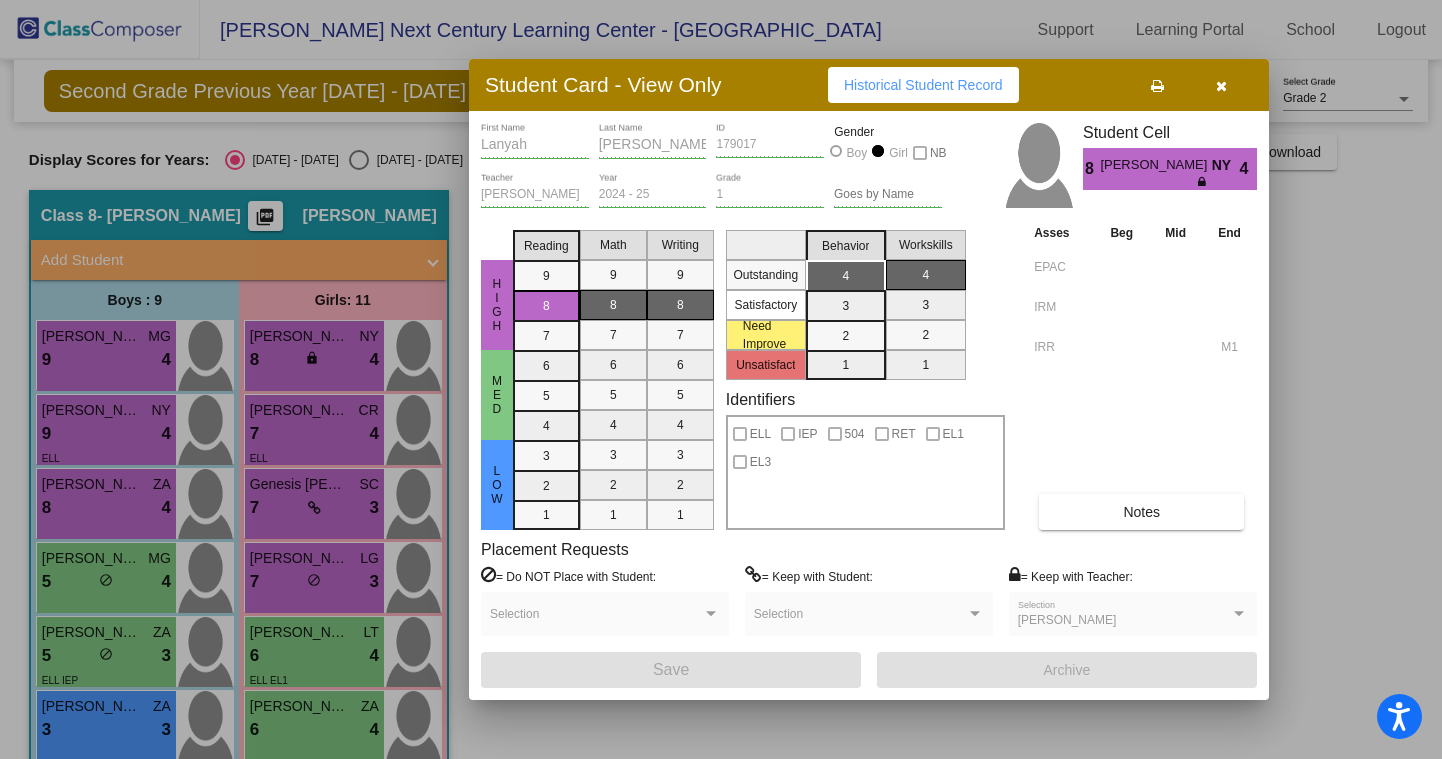 click on "Notes" at bounding box center (1141, 512) 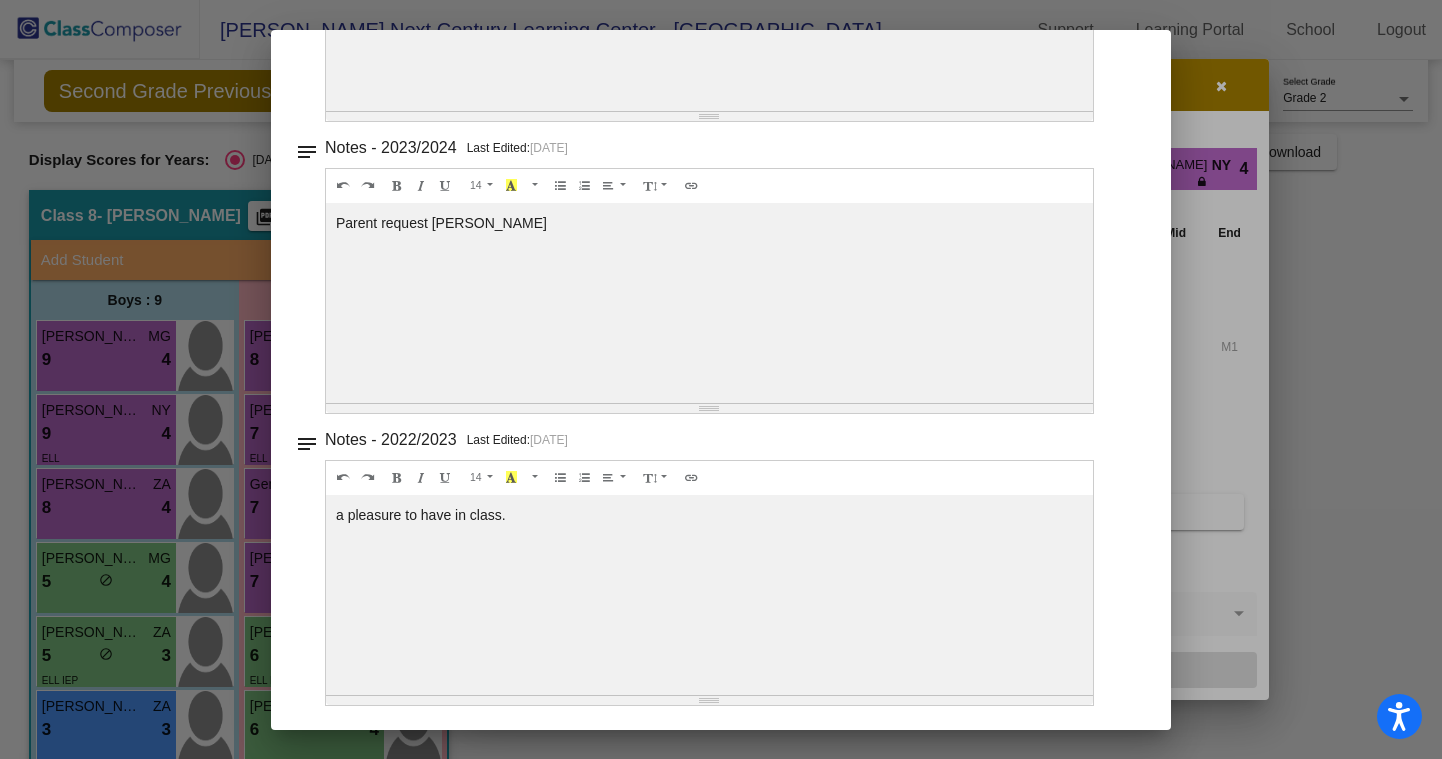 scroll, scrollTop: 0, scrollLeft: 0, axis: both 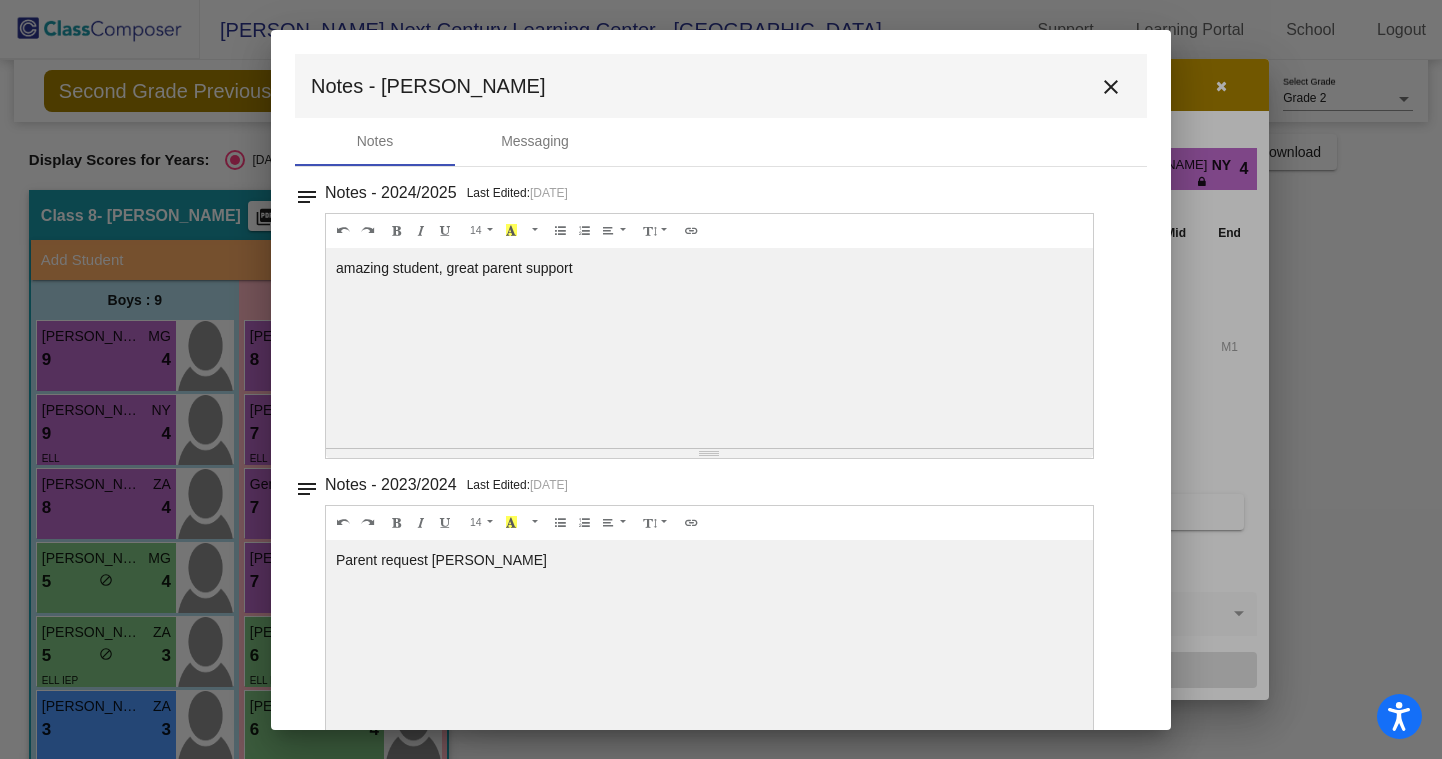 click on "close" at bounding box center [1111, 87] 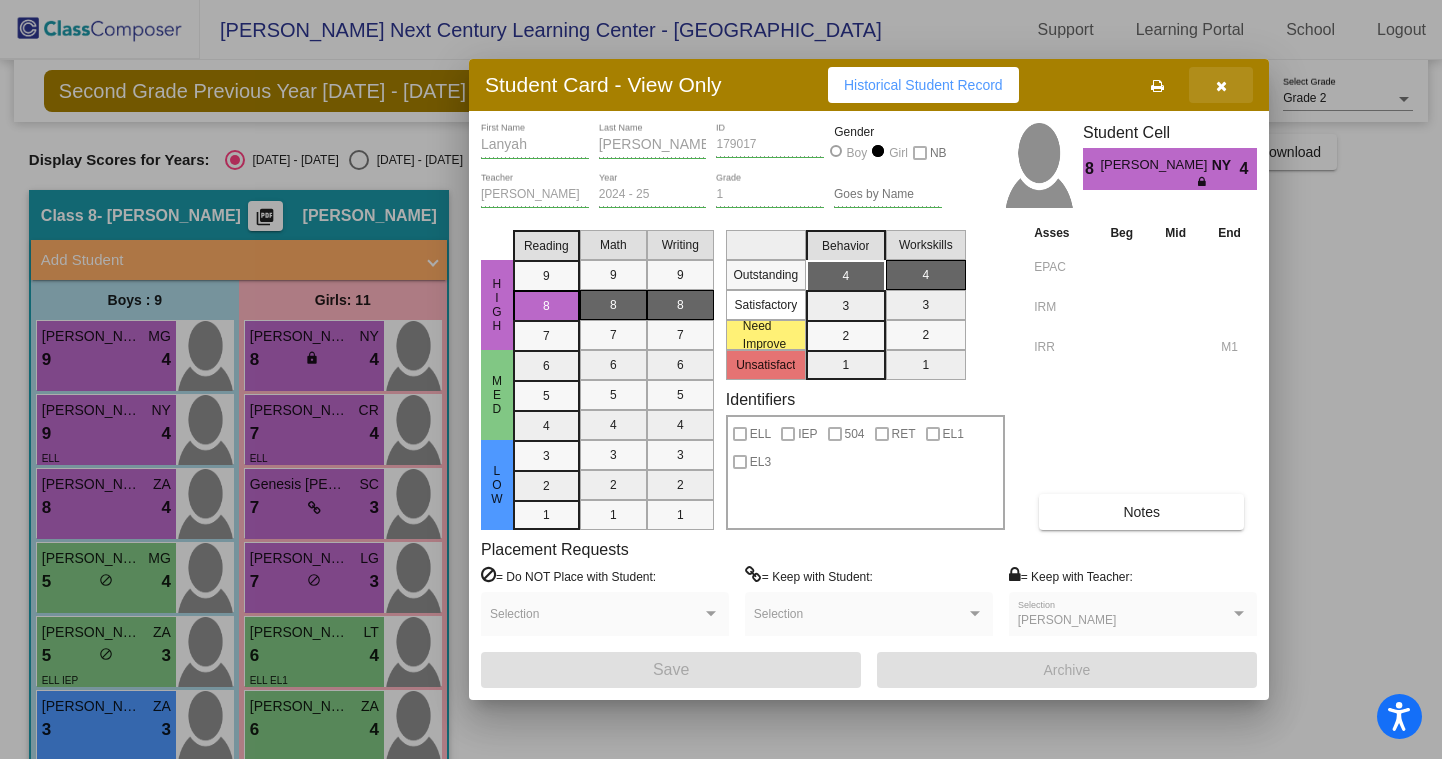 click at bounding box center (1221, 86) 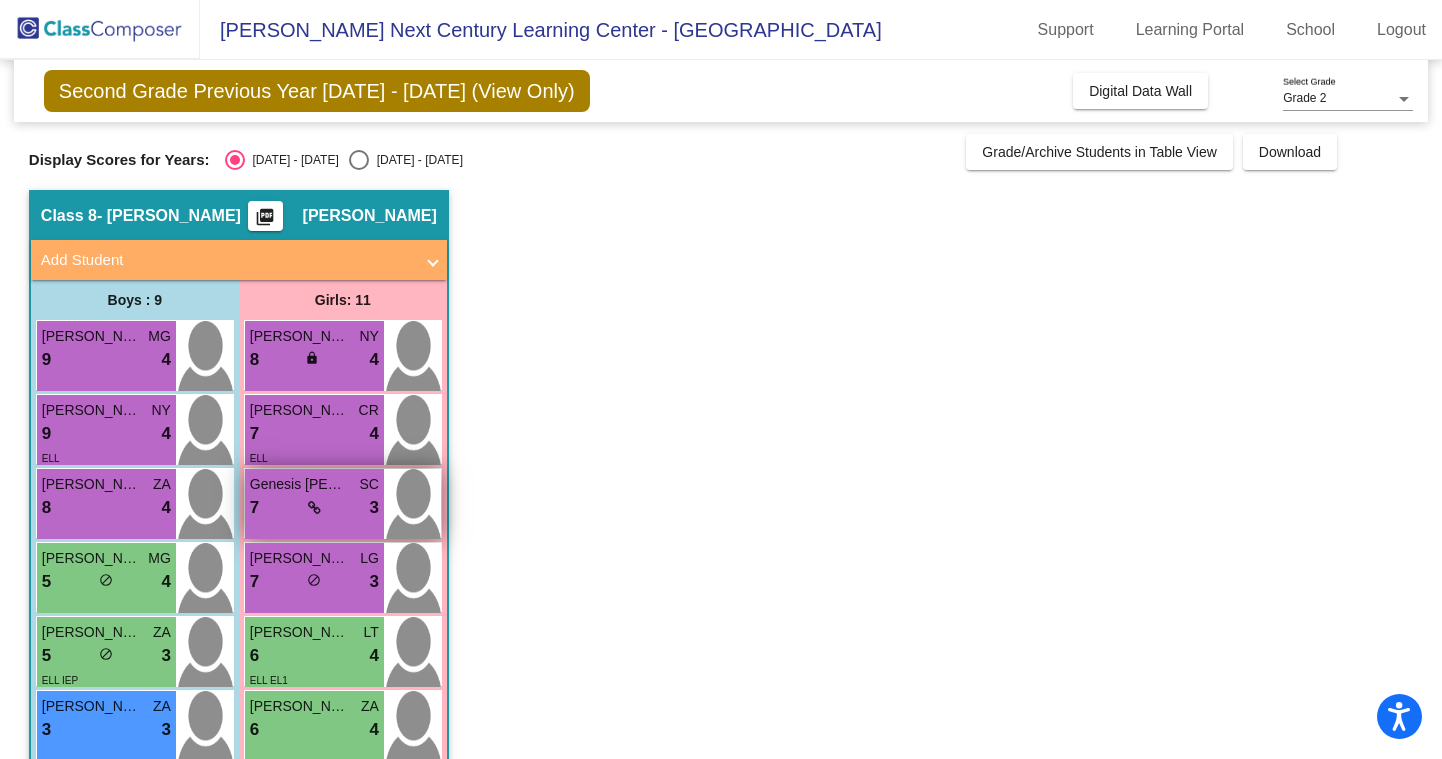 click on "Genesis [PERSON_NAME]" at bounding box center [300, 484] 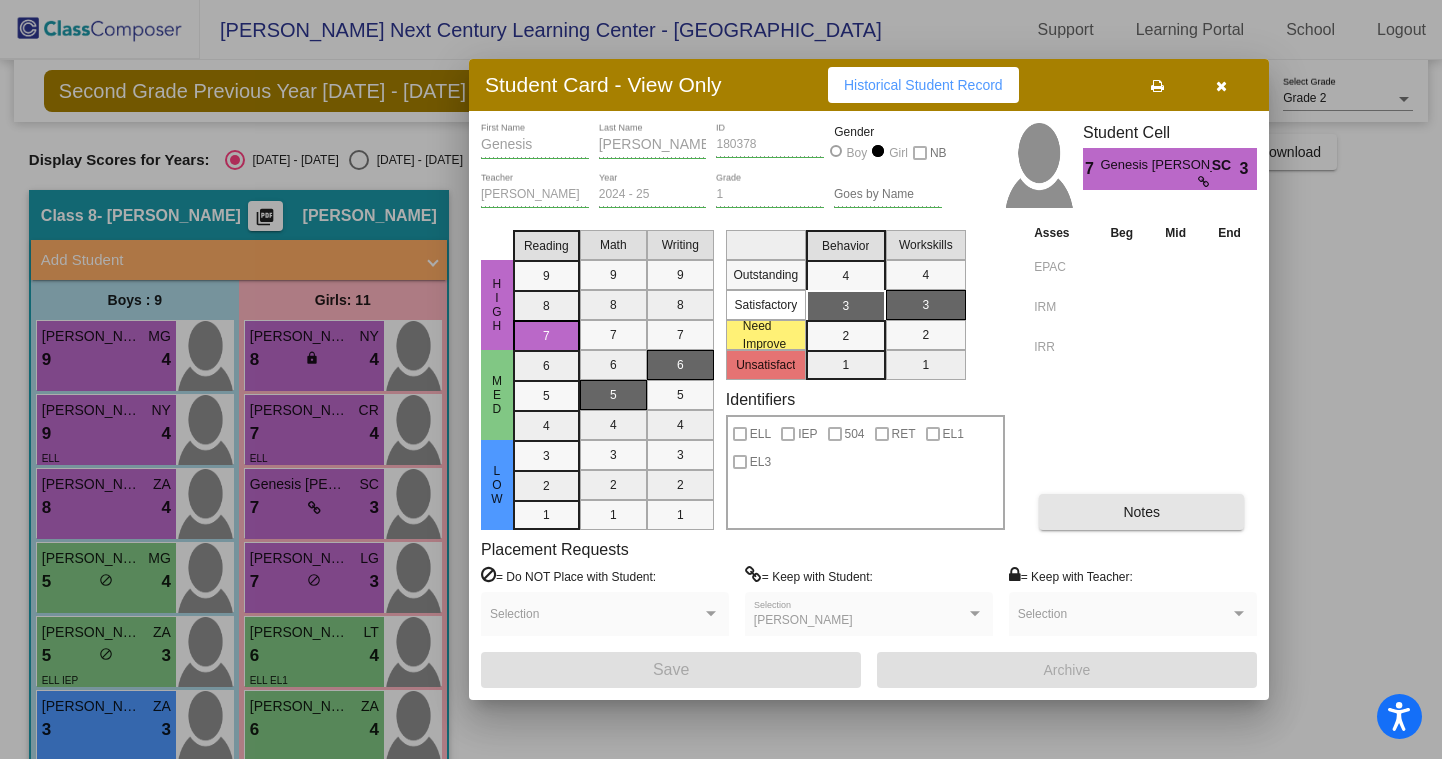 click on "Notes" at bounding box center (1141, 512) 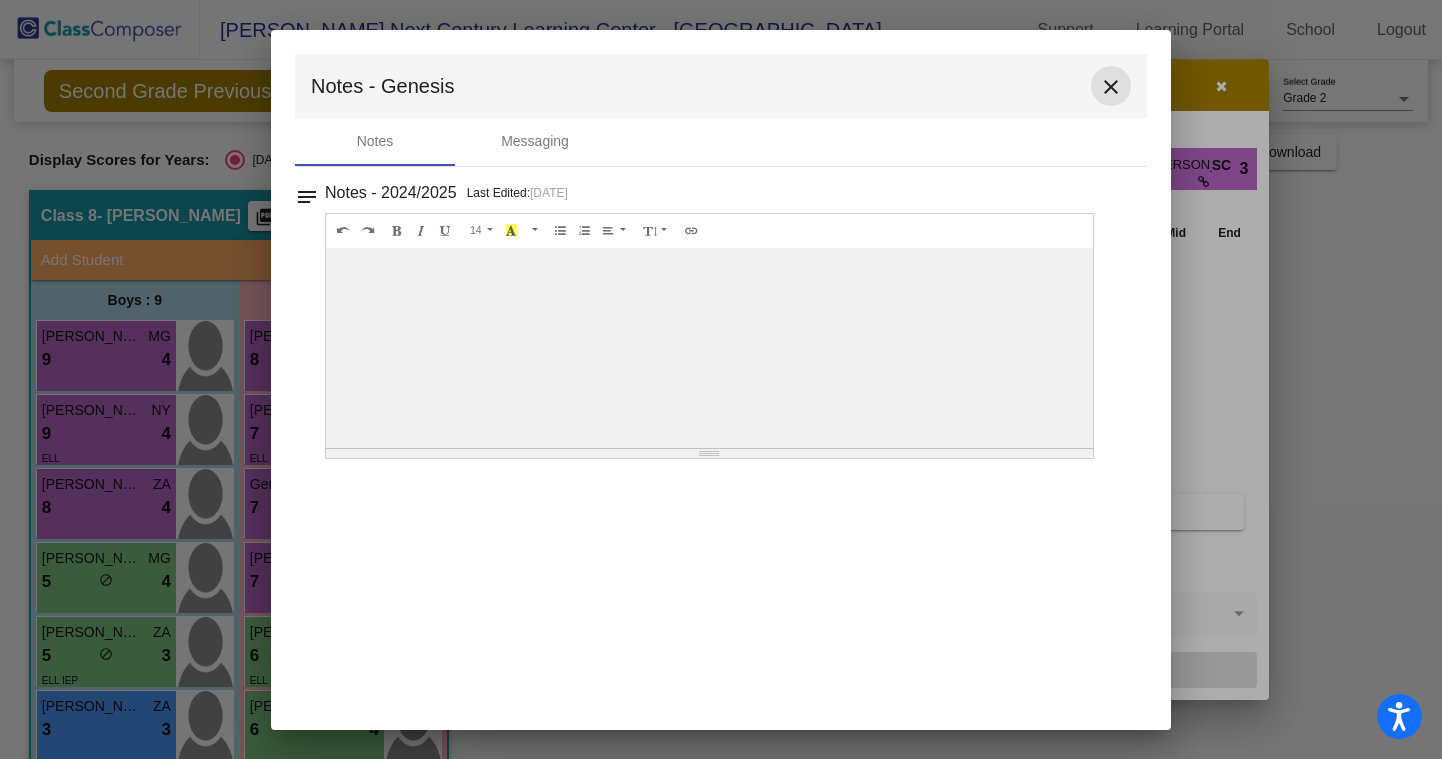 click on "close" at bounding box center (1111, 87) 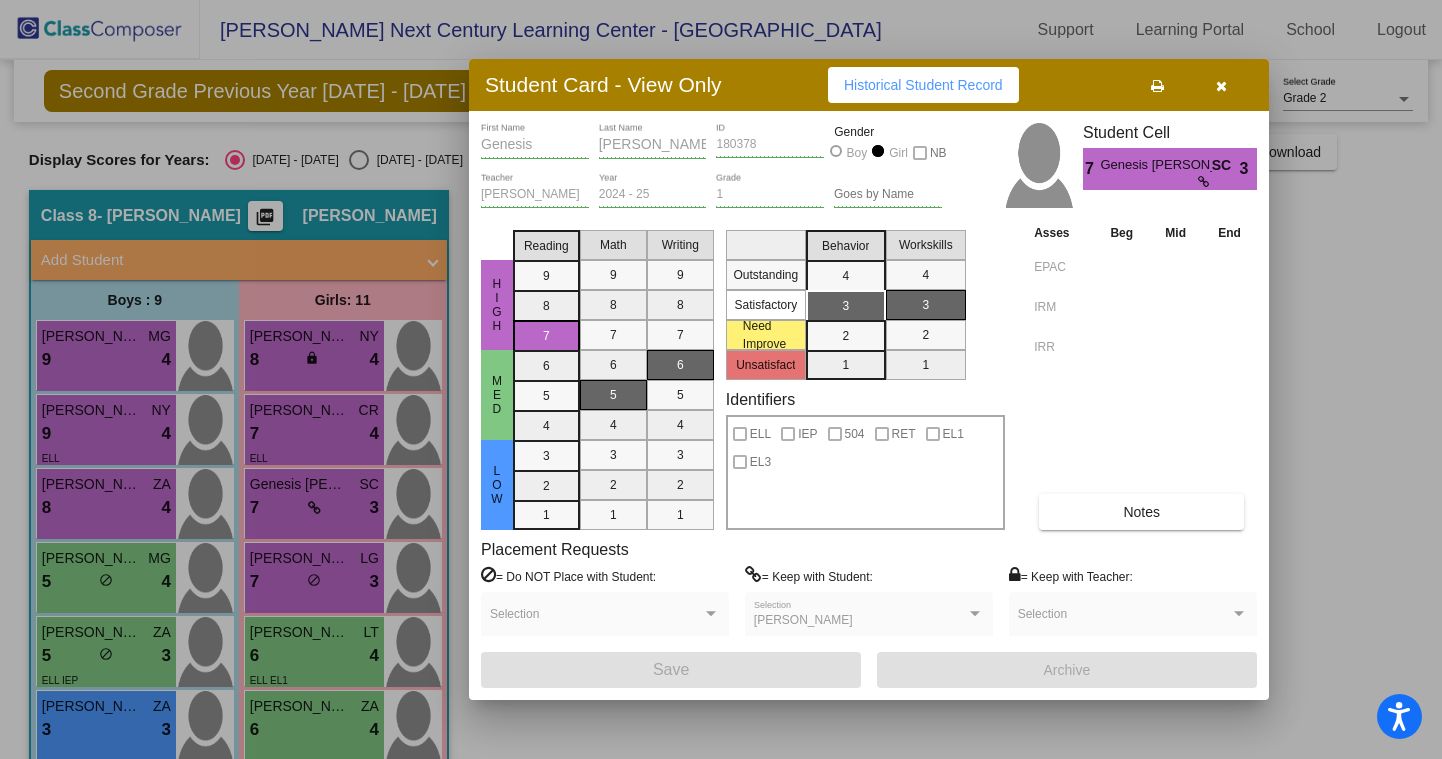 click at bounding box center [1221, 85] 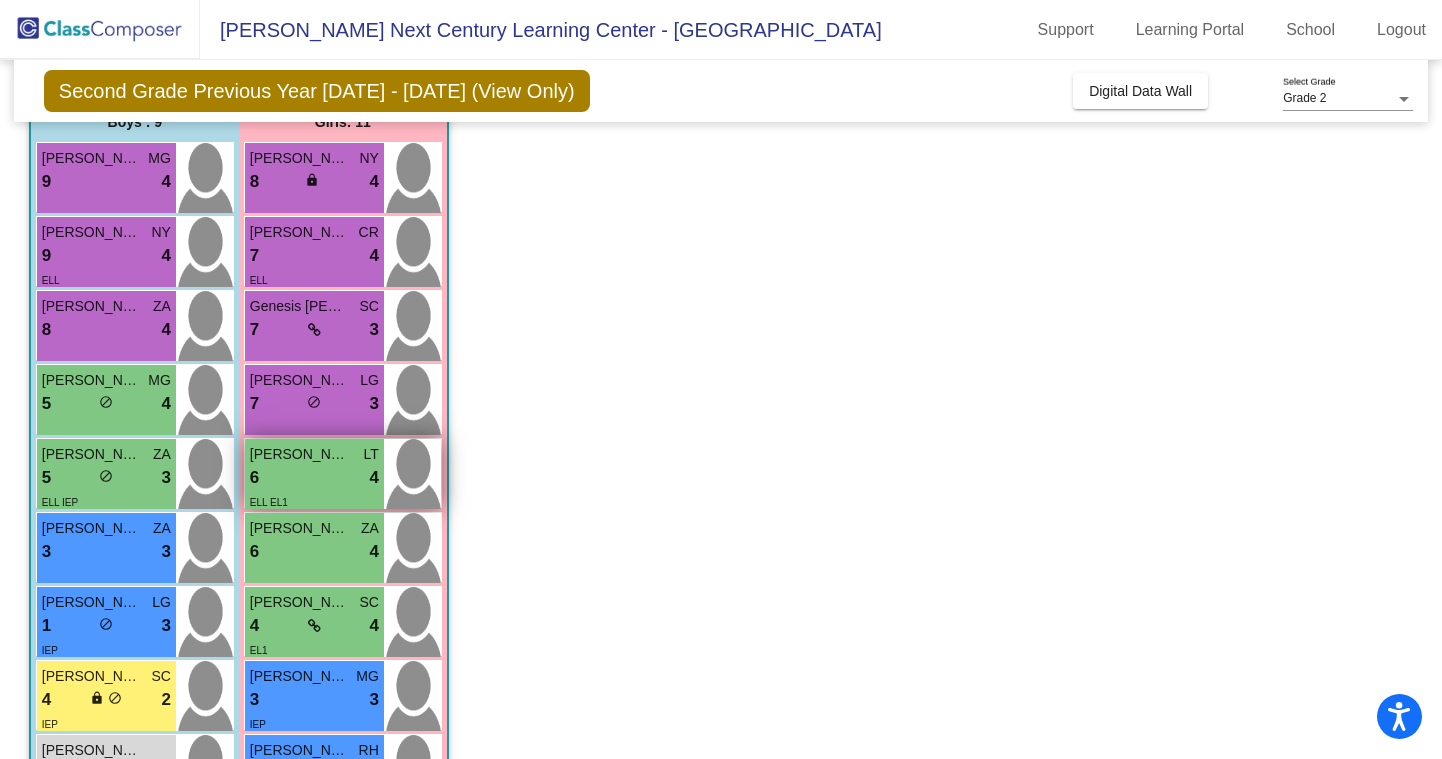 scroll, scrollTop: 179, scrollLeft: 0, axis: vertical 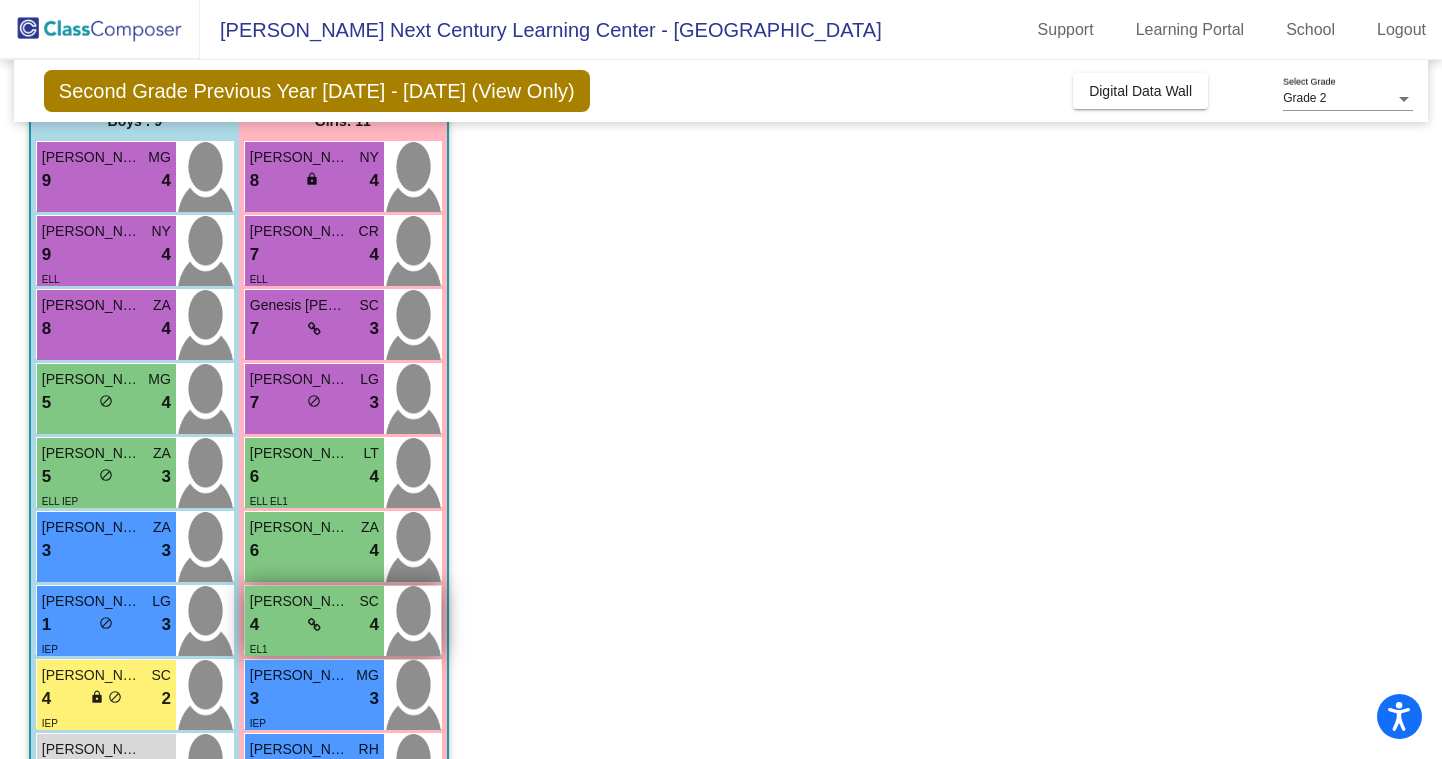 click on "4 lock do_not_disturb_alt 4" at bounding box center [314, 625] 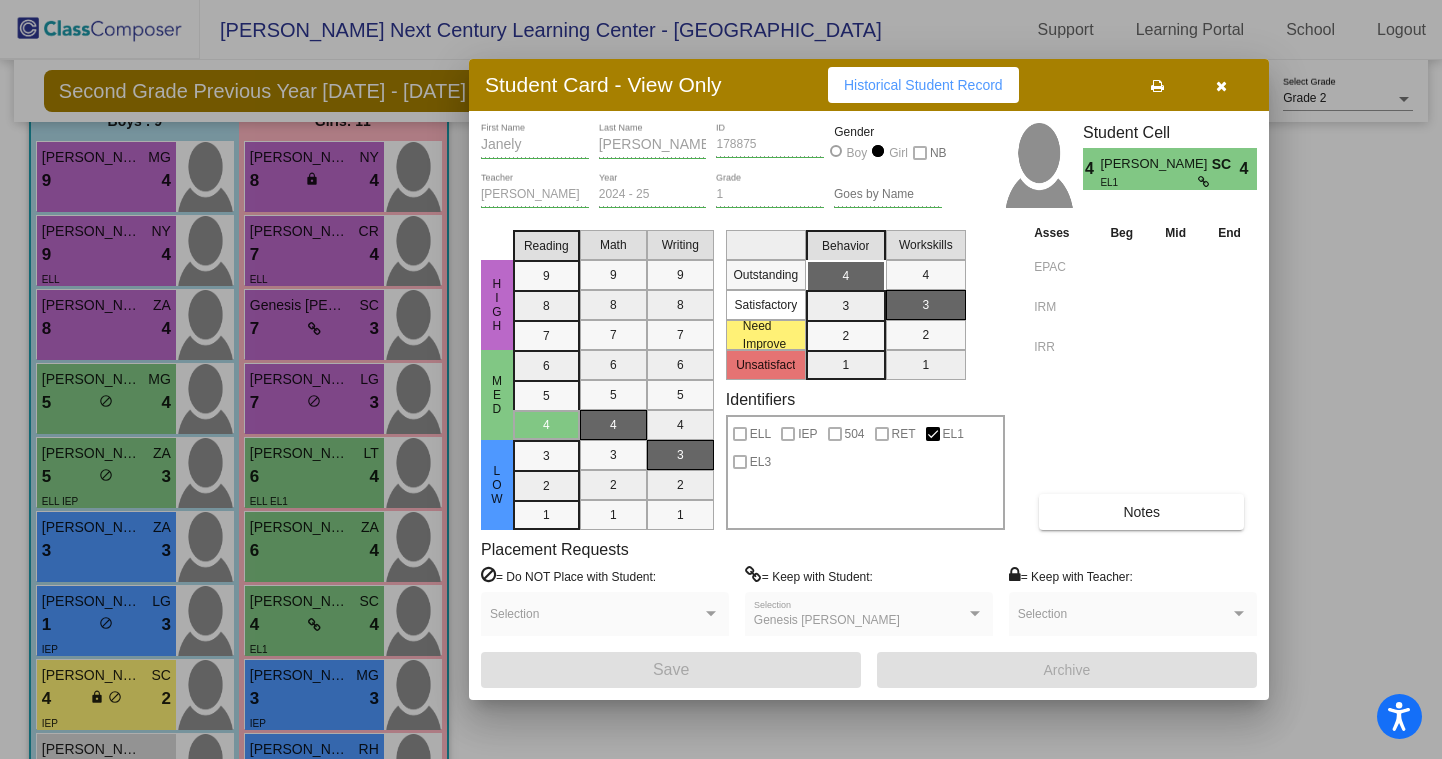 click on "Notes" at bounding box center (1141, 512) 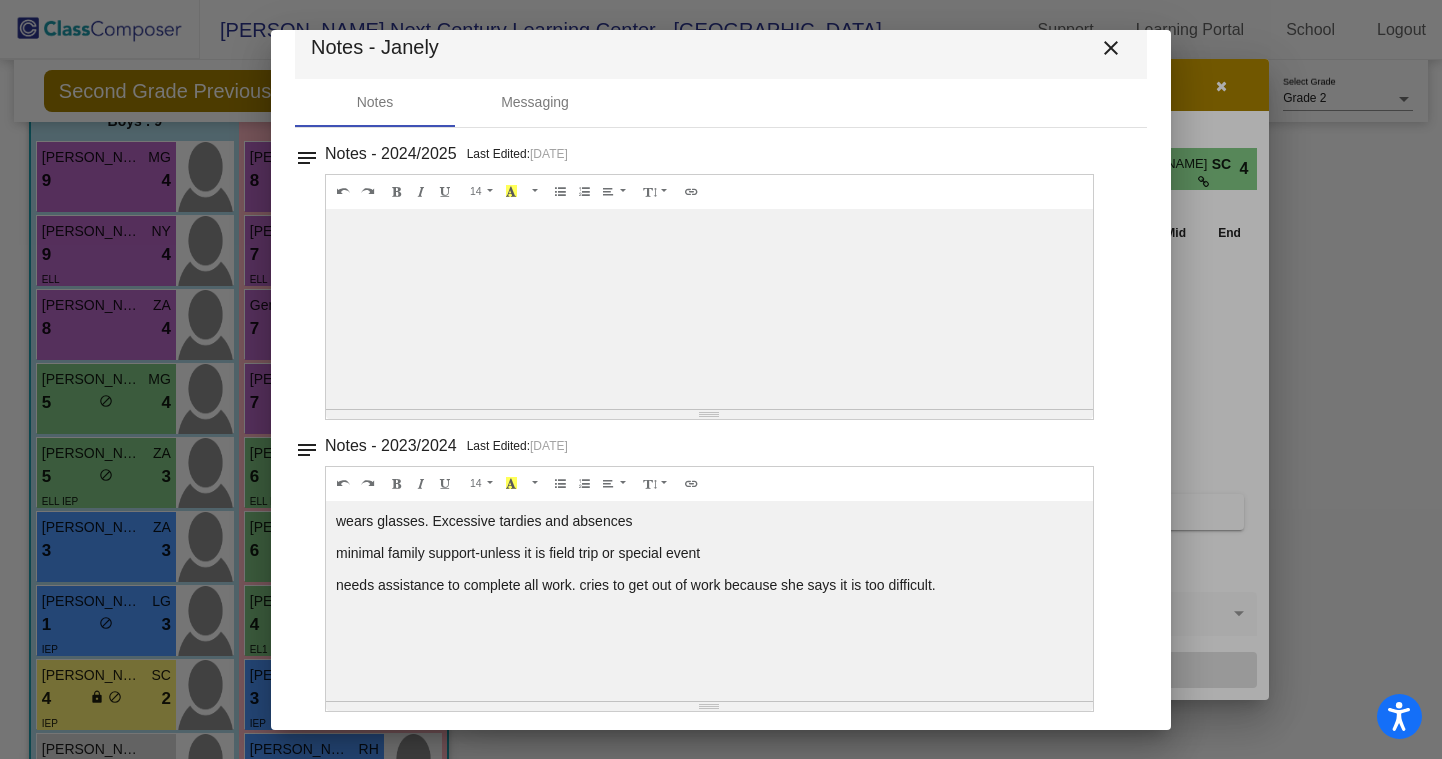 scroll, scrollTop: 0, scrollLeft: 0, axis: both 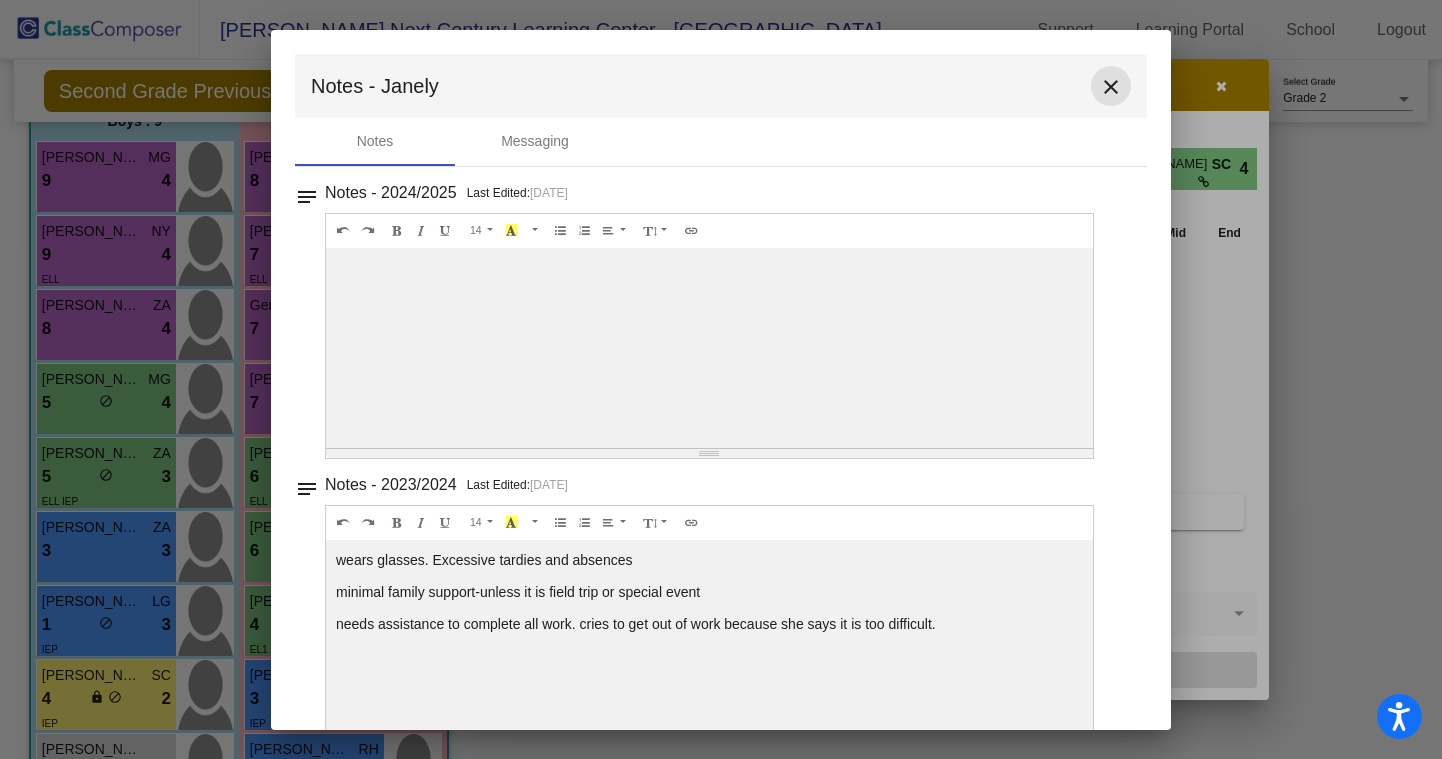 click on "close" at bounding box center (1111, 87) 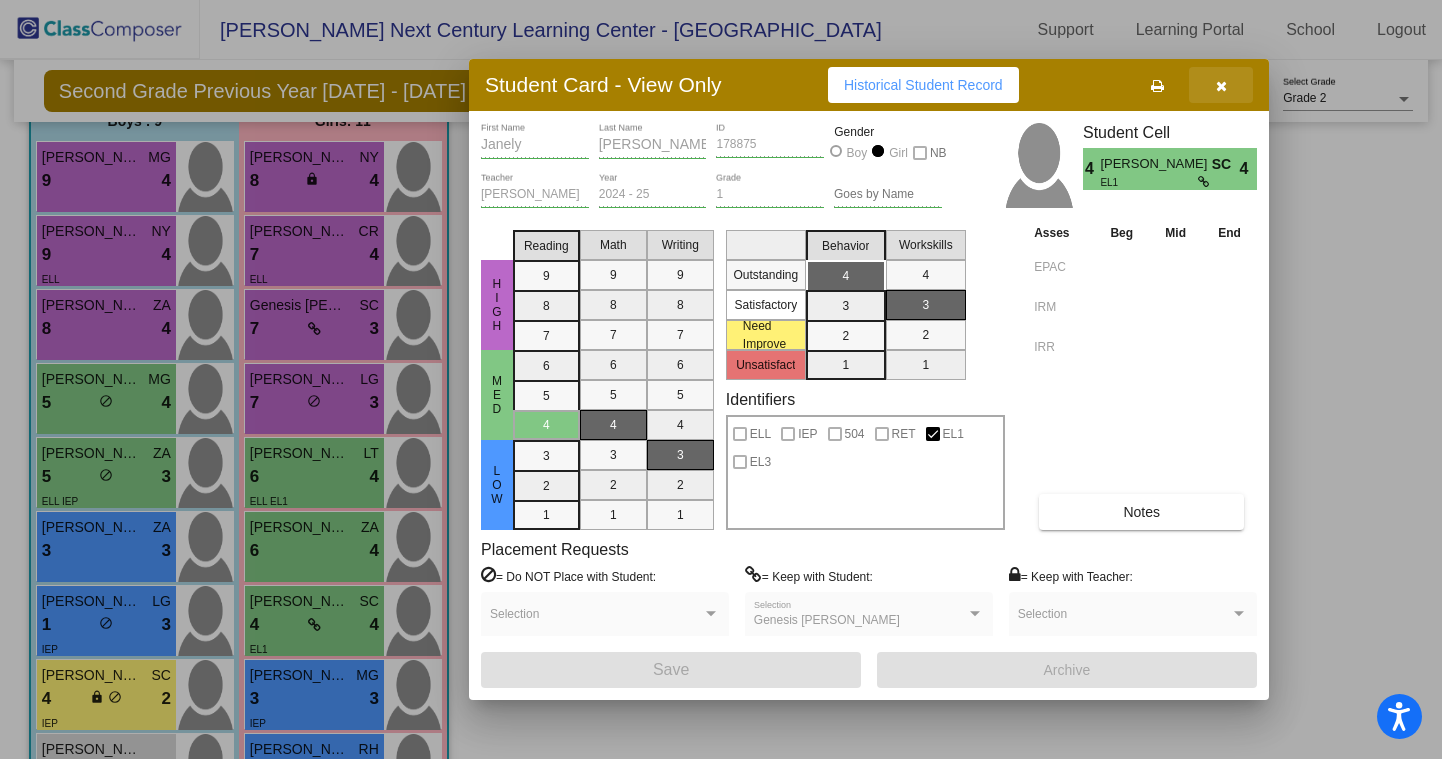 click at bounding box center (1221, 85) 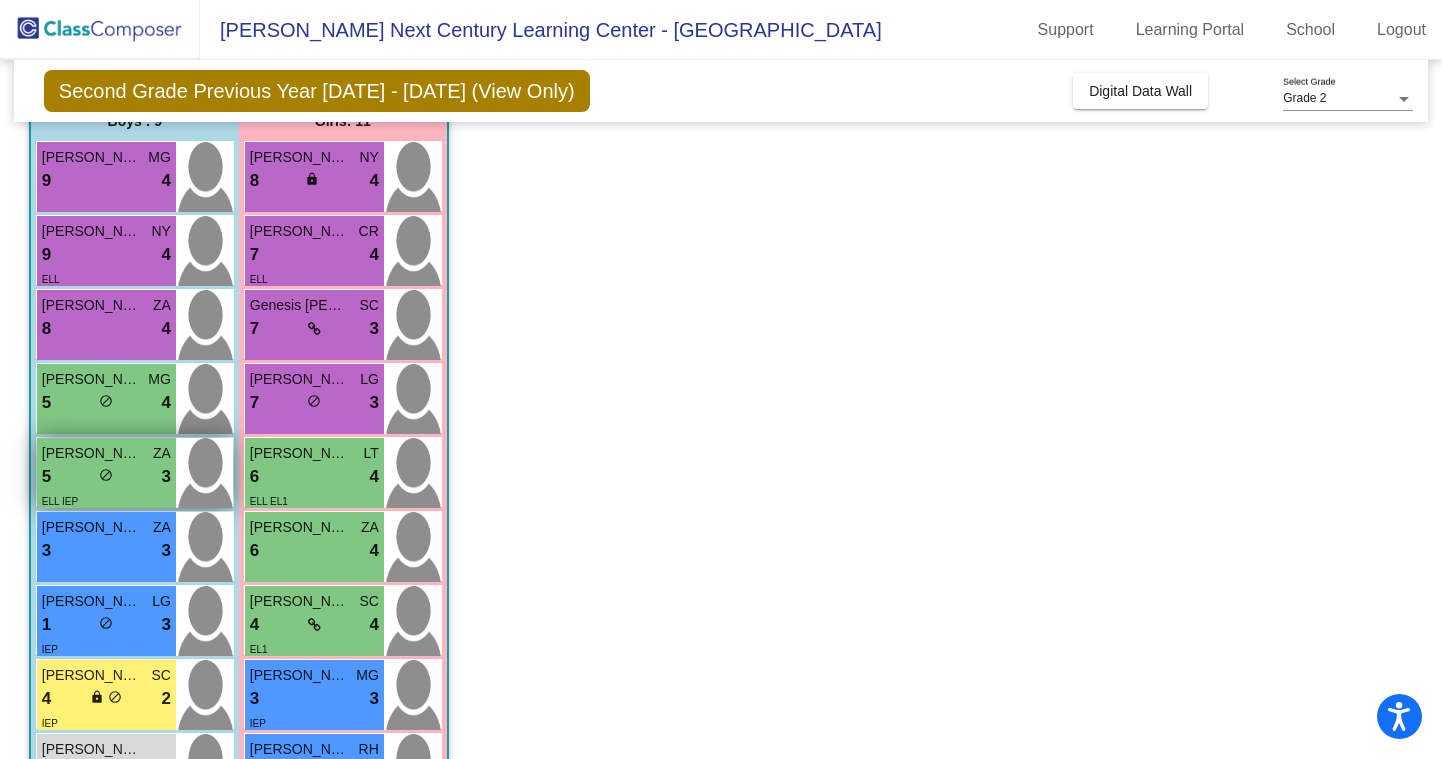 click on "do_not_disturb_alt" at bounding box center [106, 475] 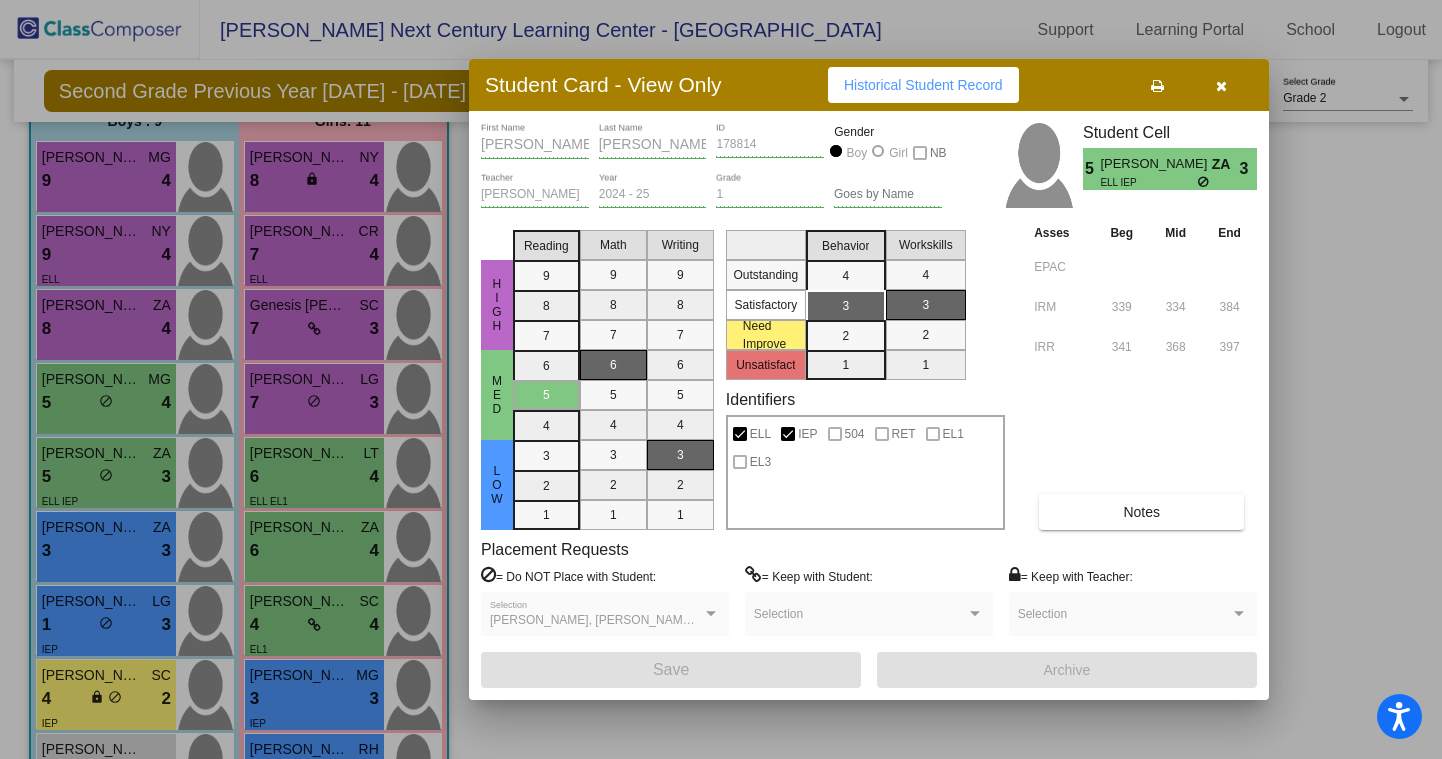 click at bounding box center (1221, 85) 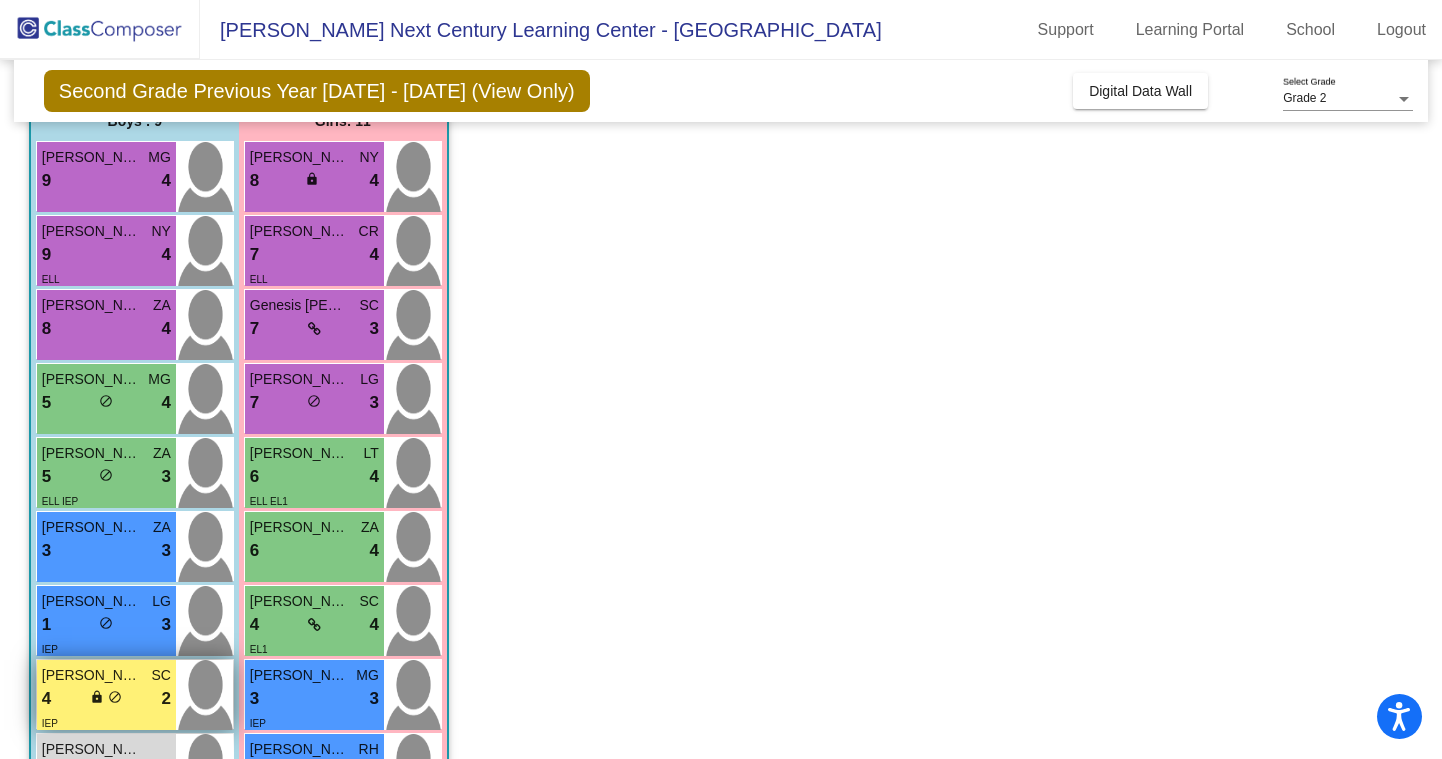 click on "4 lock do_not_disturb_alt 2" at bounding box center (106, 699) 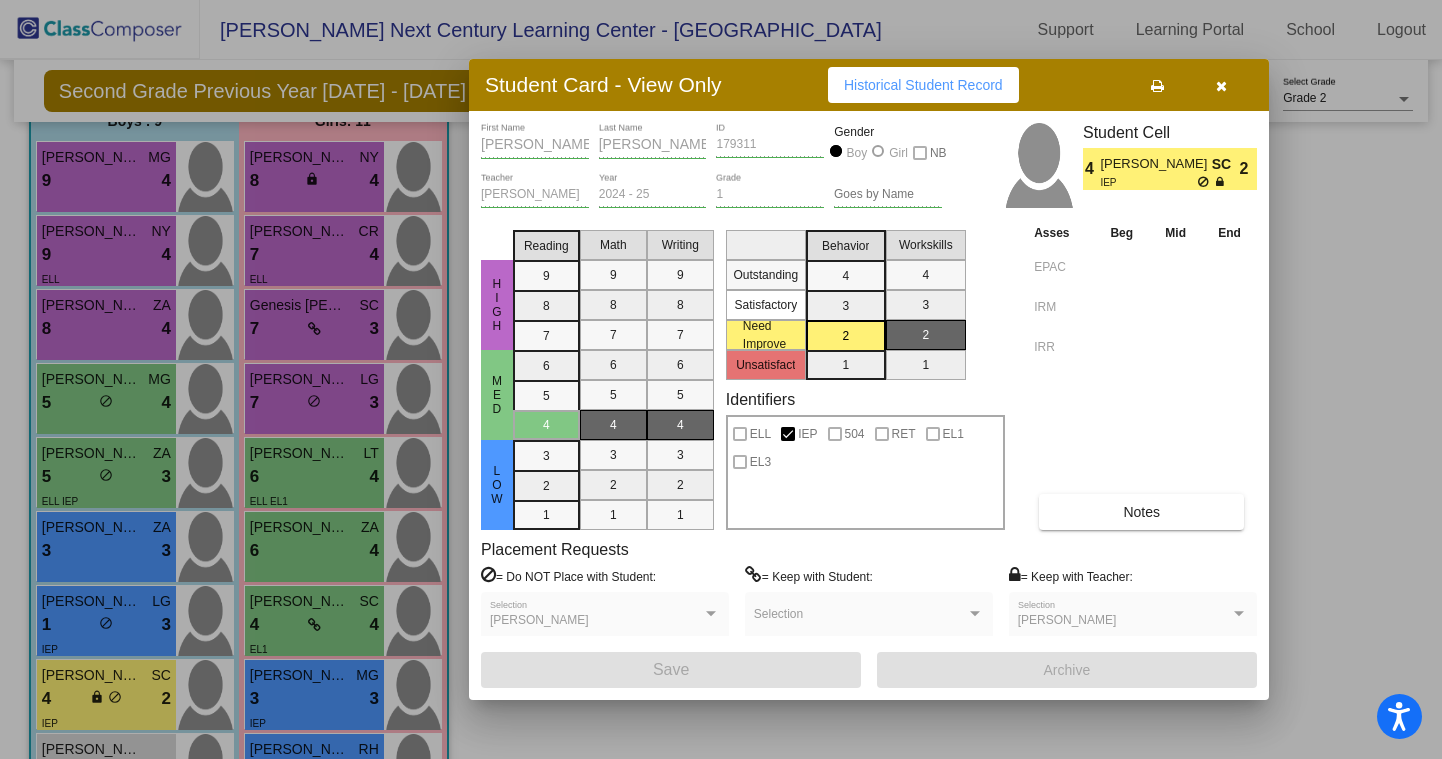 click at bounding box center [1221, 86] 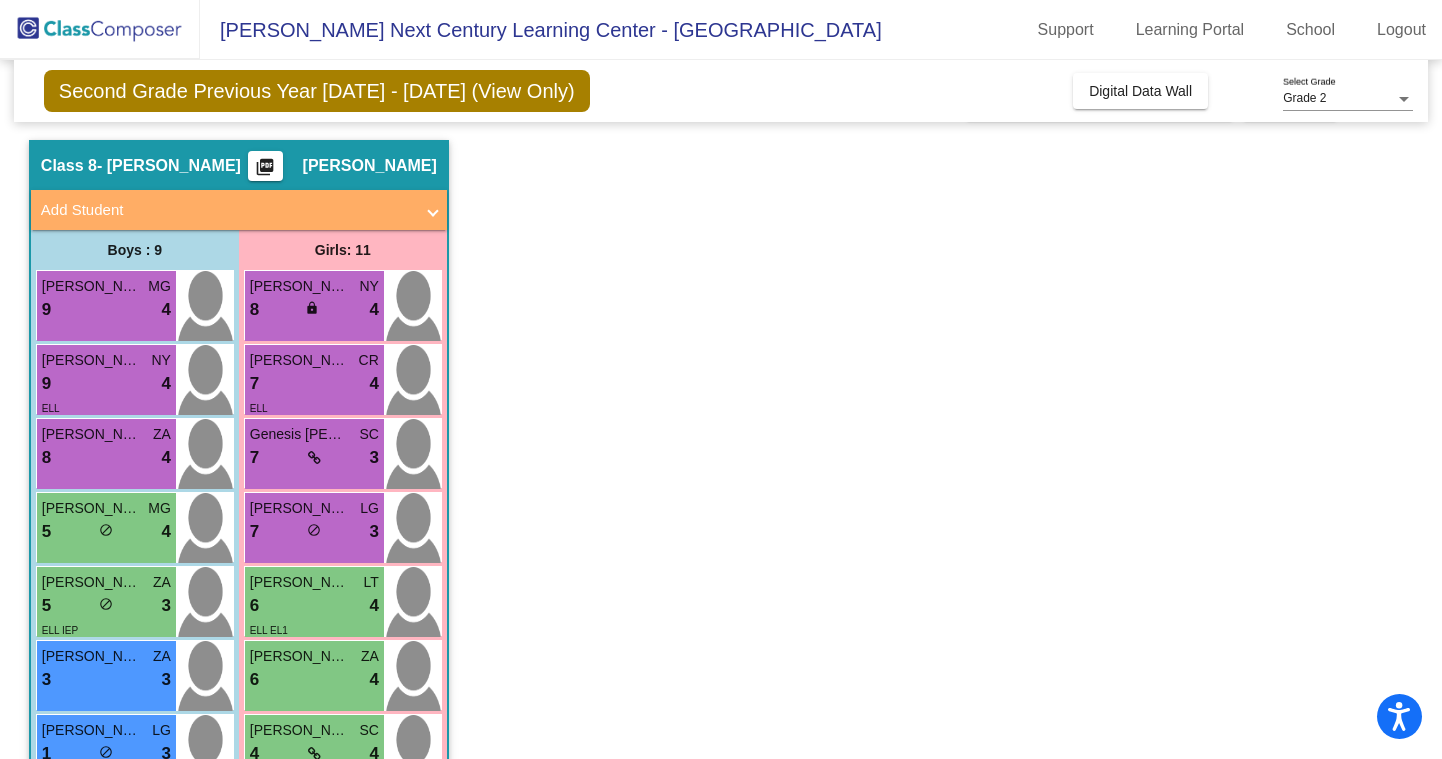 scroll, scrollTop: 0, scrollLeft: 0, axis: both 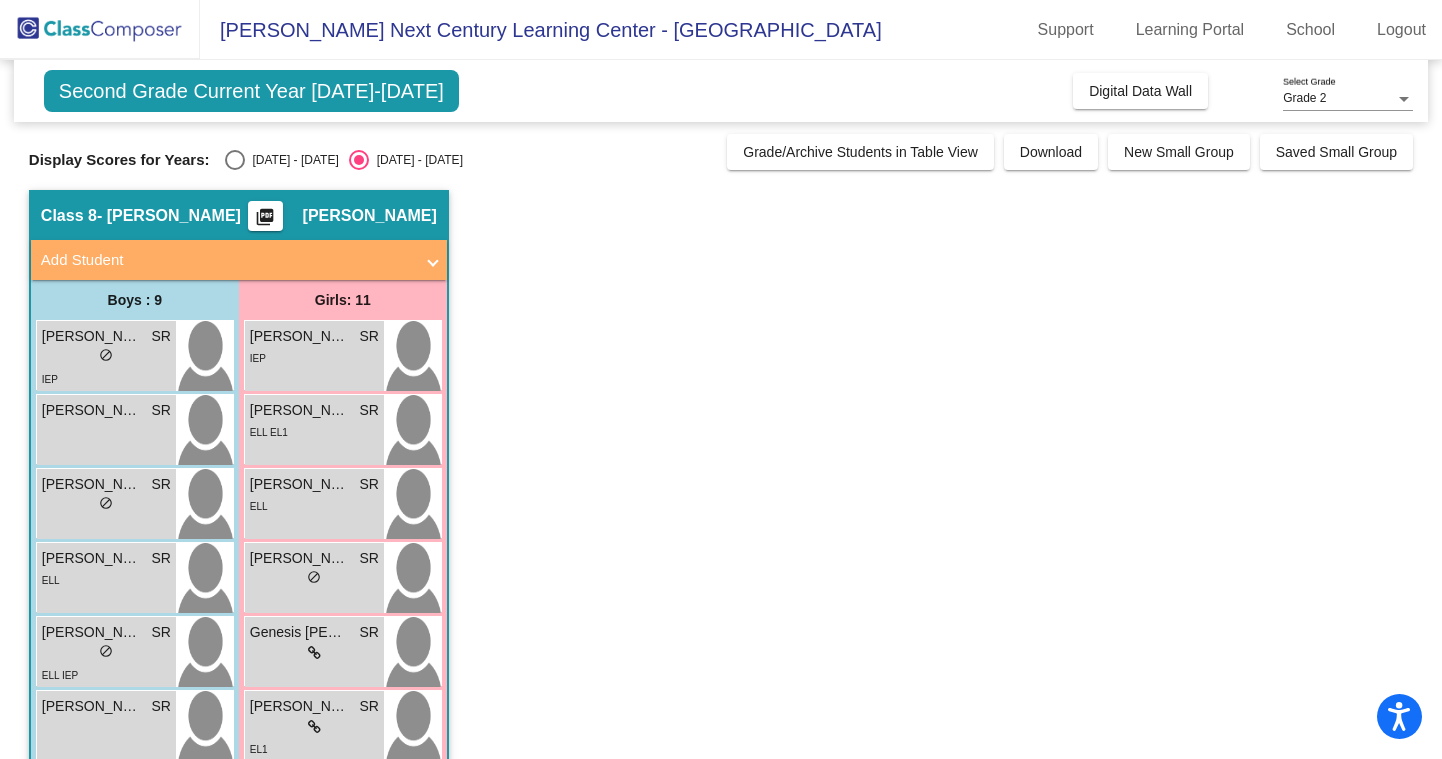 click on "Display Scores for Years:   [DATE] - [DATE]   [DATE] - [DATE]  Grade/Archive Students in Table View   Download   New Small Group   Saved Small Group" 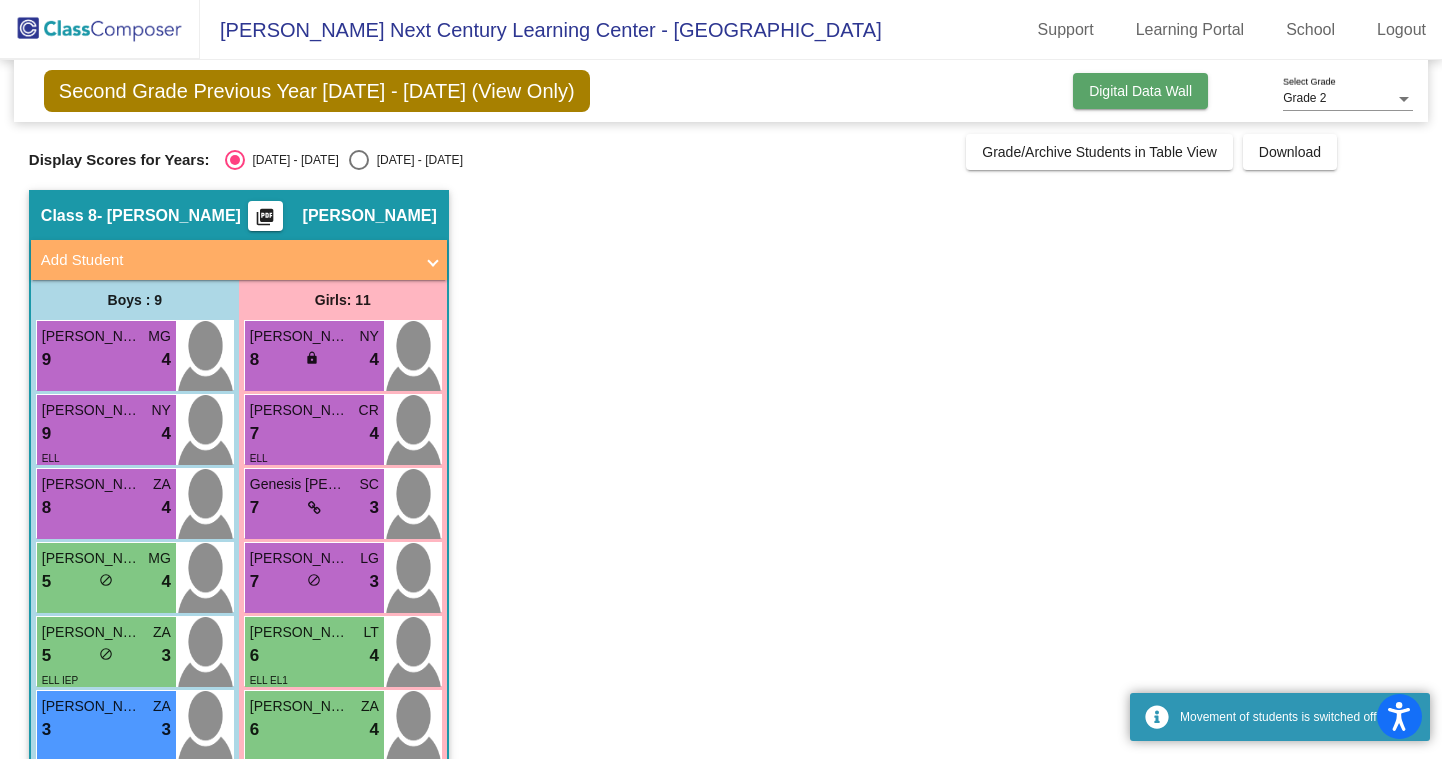click on "Digital Data Wall" 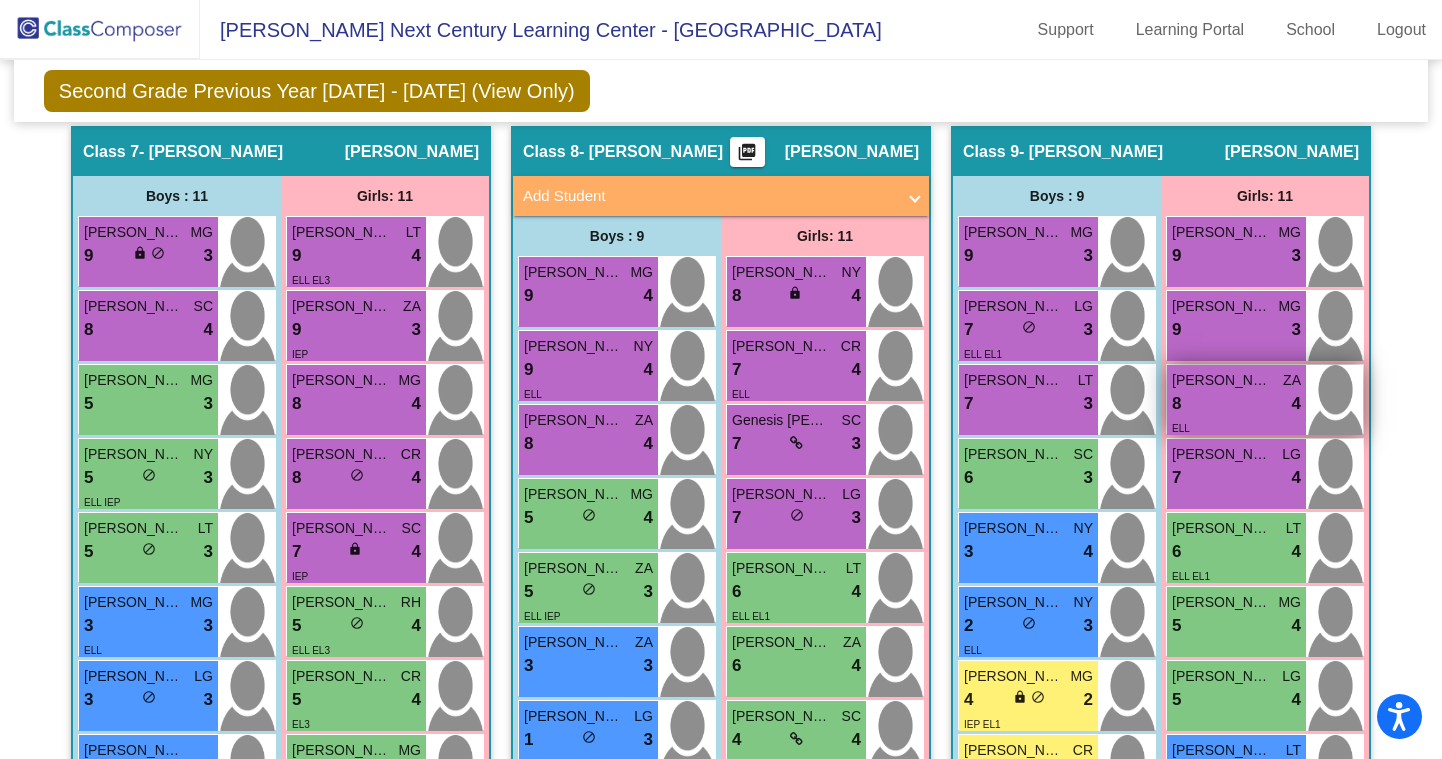 scroll, scrollTop: 2969, scrollLeft: 0, axis: vertical 